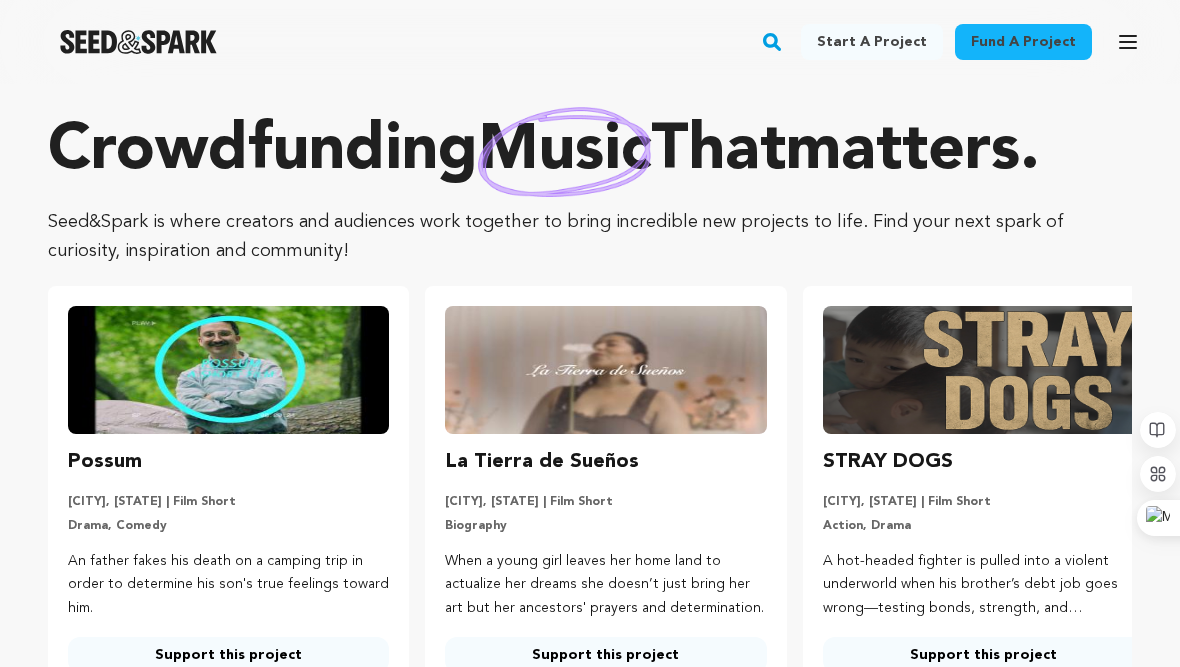 scroll, scrollTop: 14, scrollLeft: 0, axis: vertical 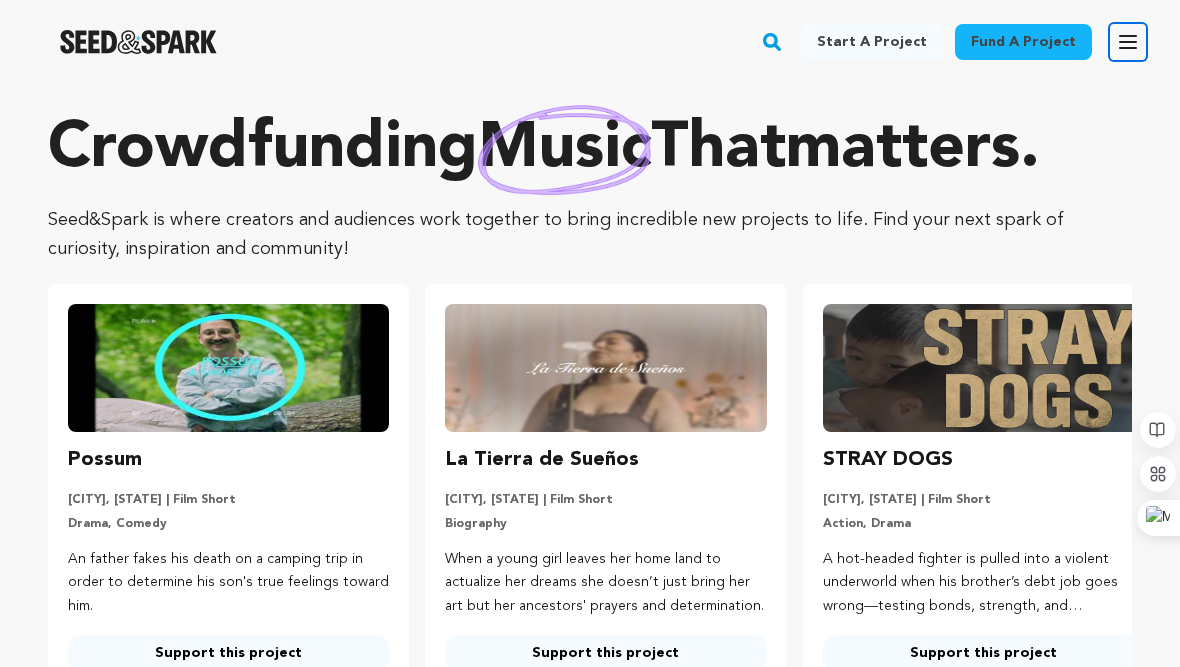 click 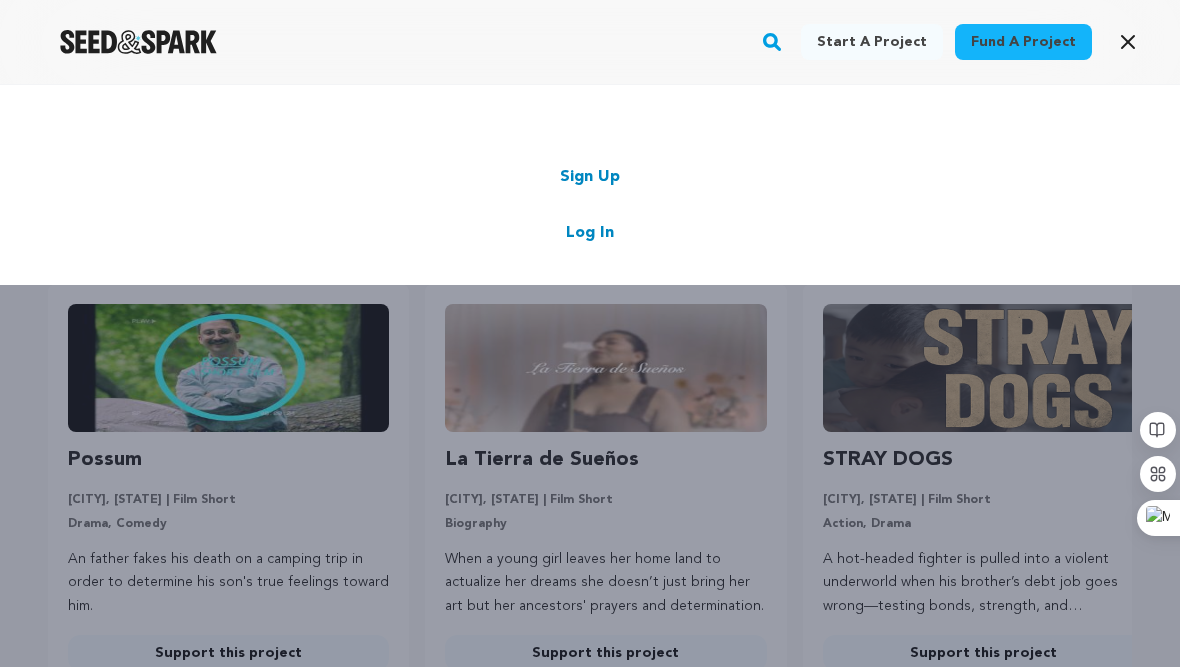click on "Log In" at bounding box center [590, 233] 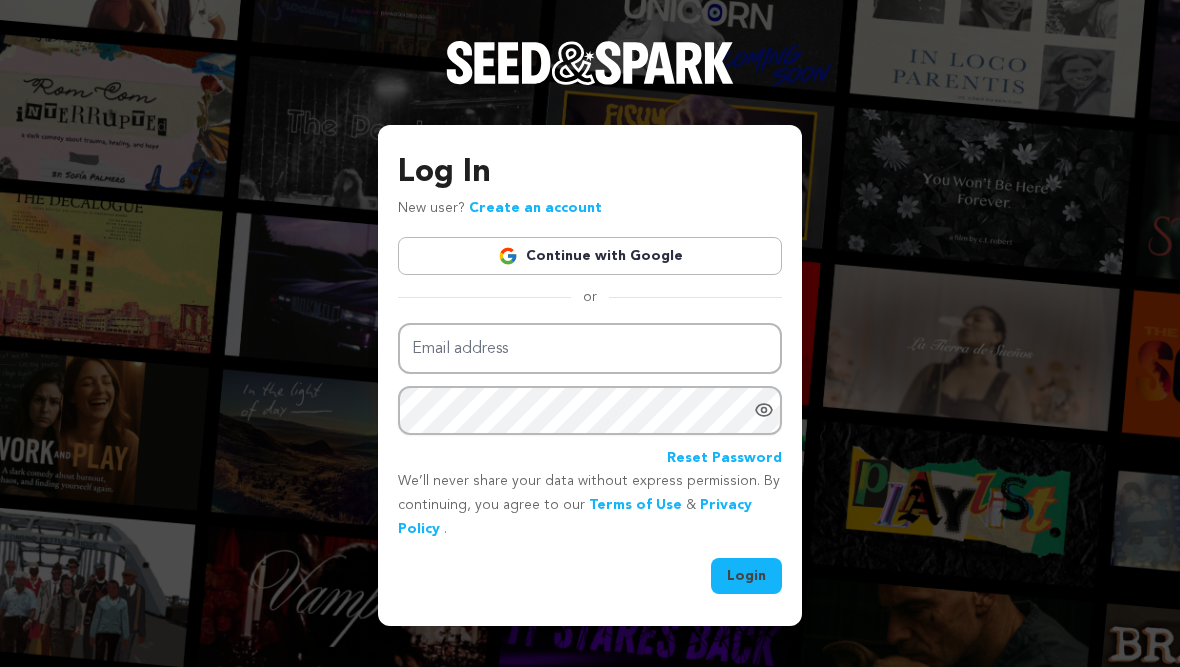 scroll, scrollTop: 0, scrollLeft: 0, axis: both 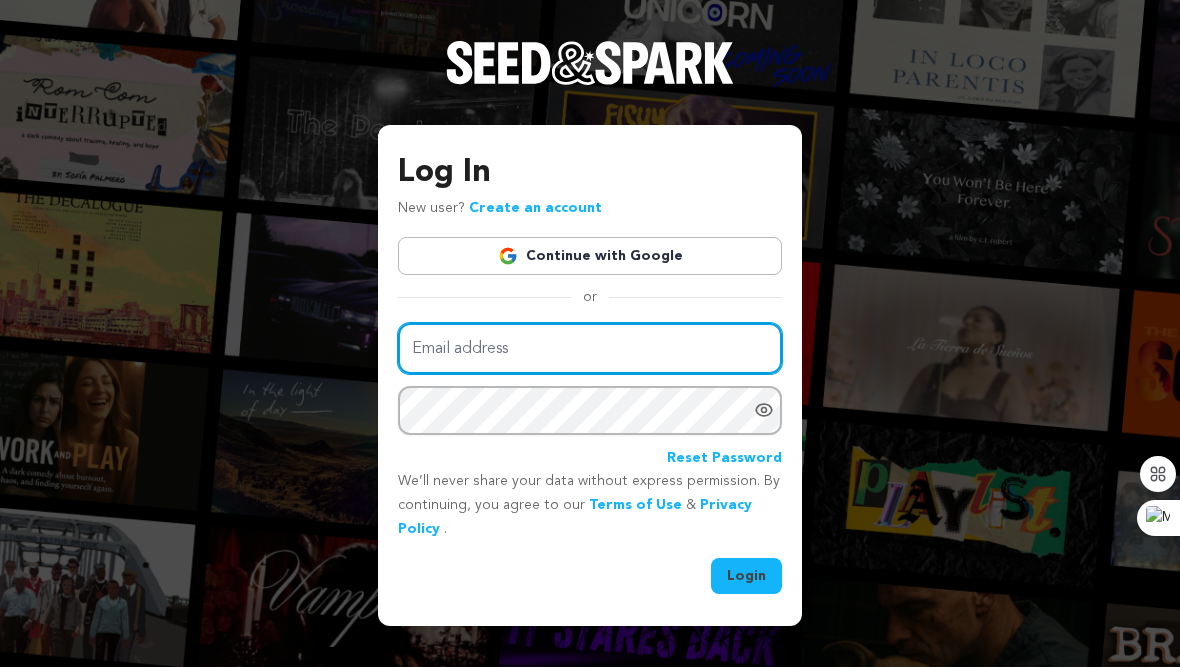 type on "Pantingdeerpublishing@outlook.com" 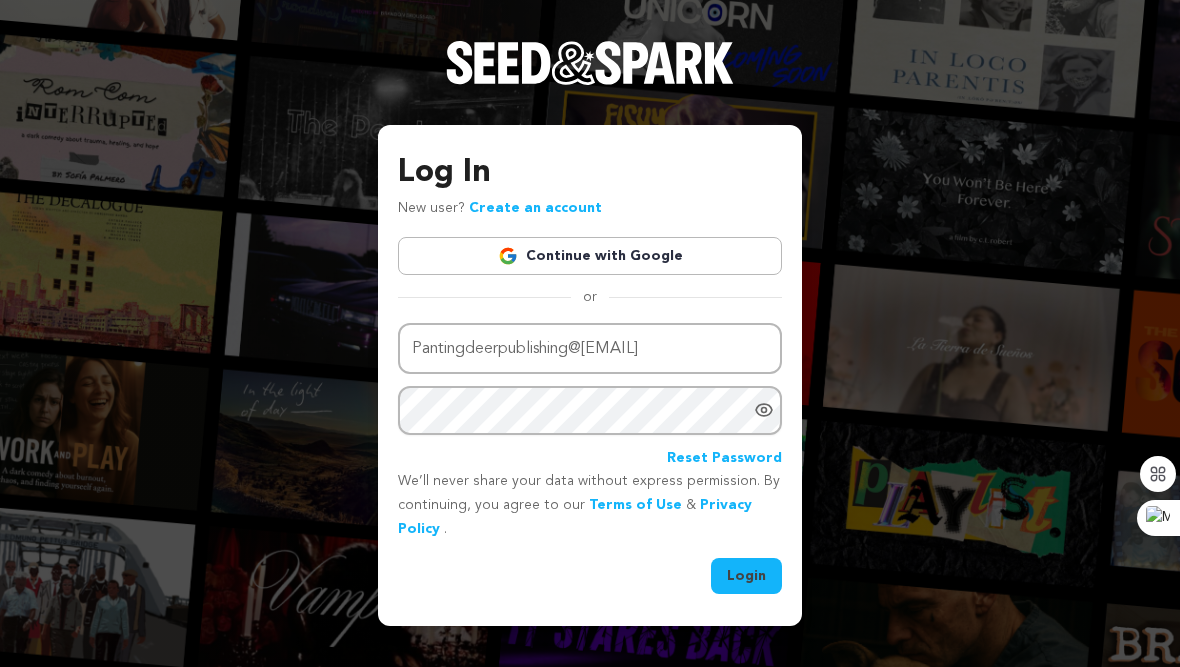 click 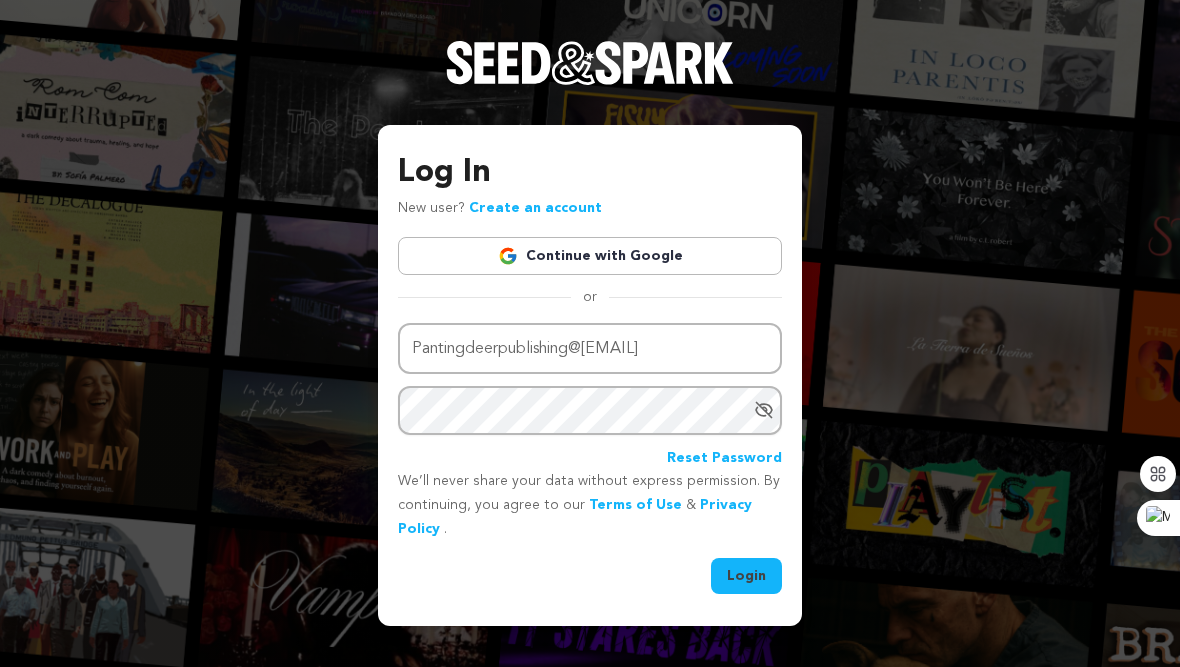 click on "Login" at bounding box center [746, 576] 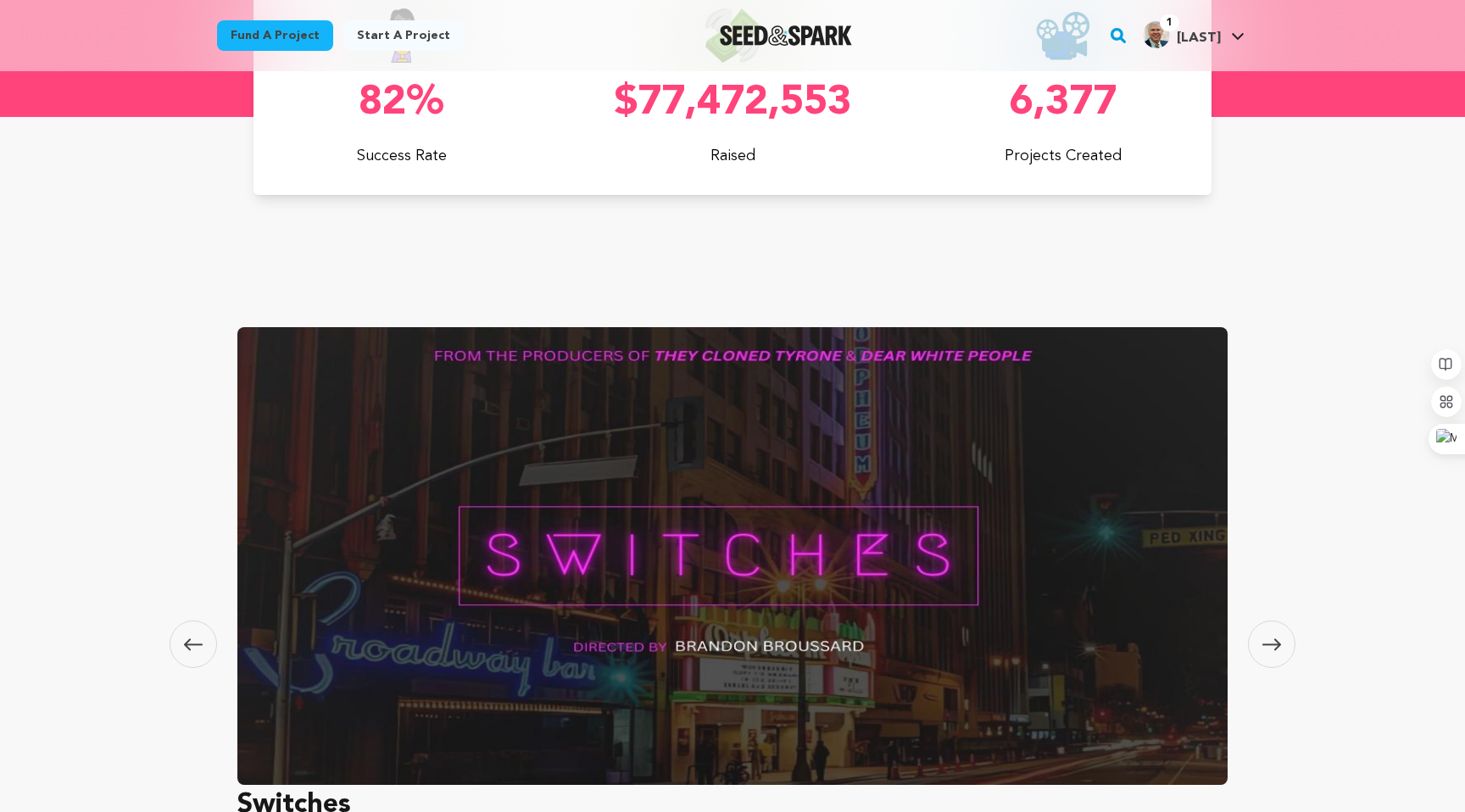 scroll, scrollTop: 0, scrollLeft: 0, axis: both 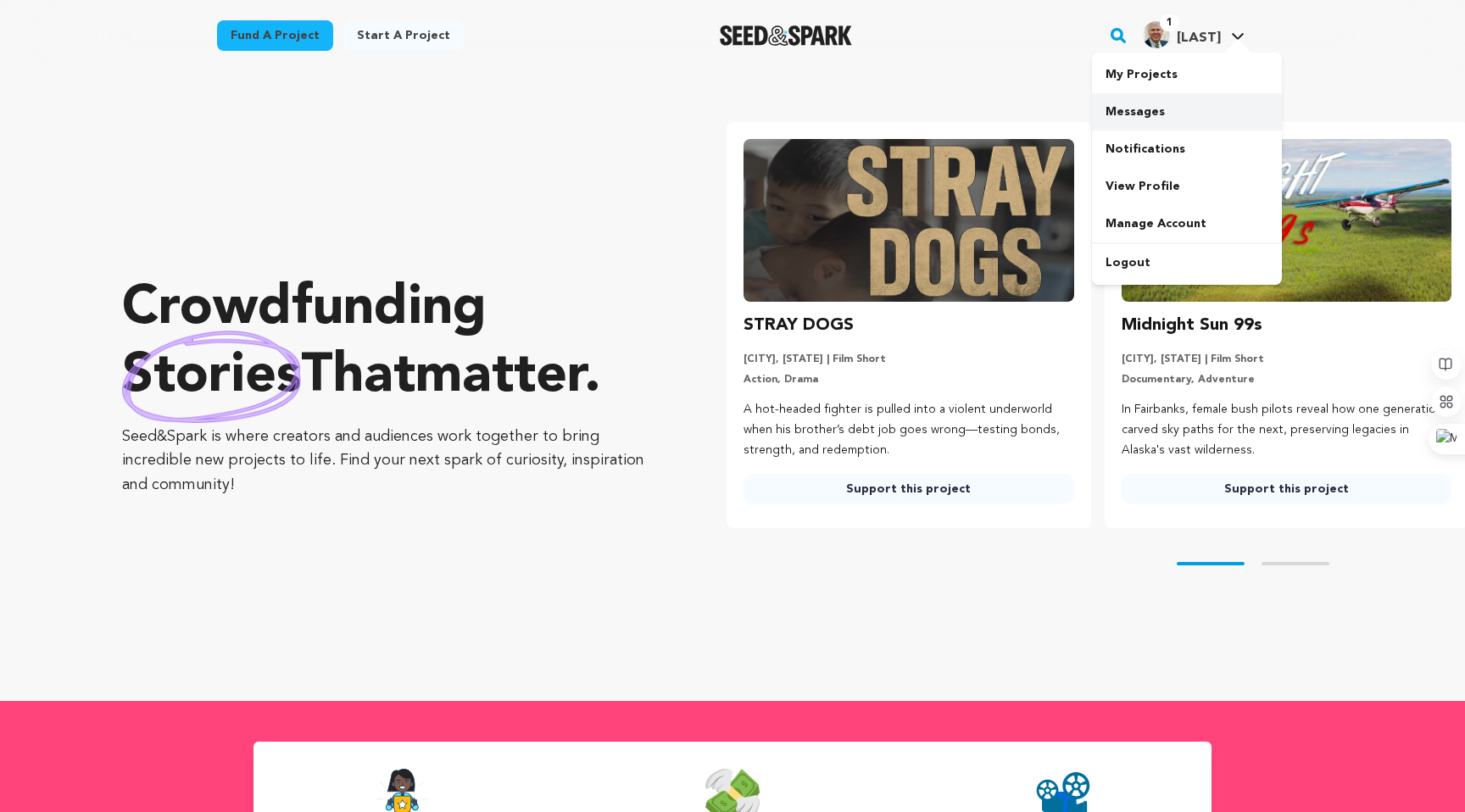 click on "Messages" at bounding box center [1187, 112] 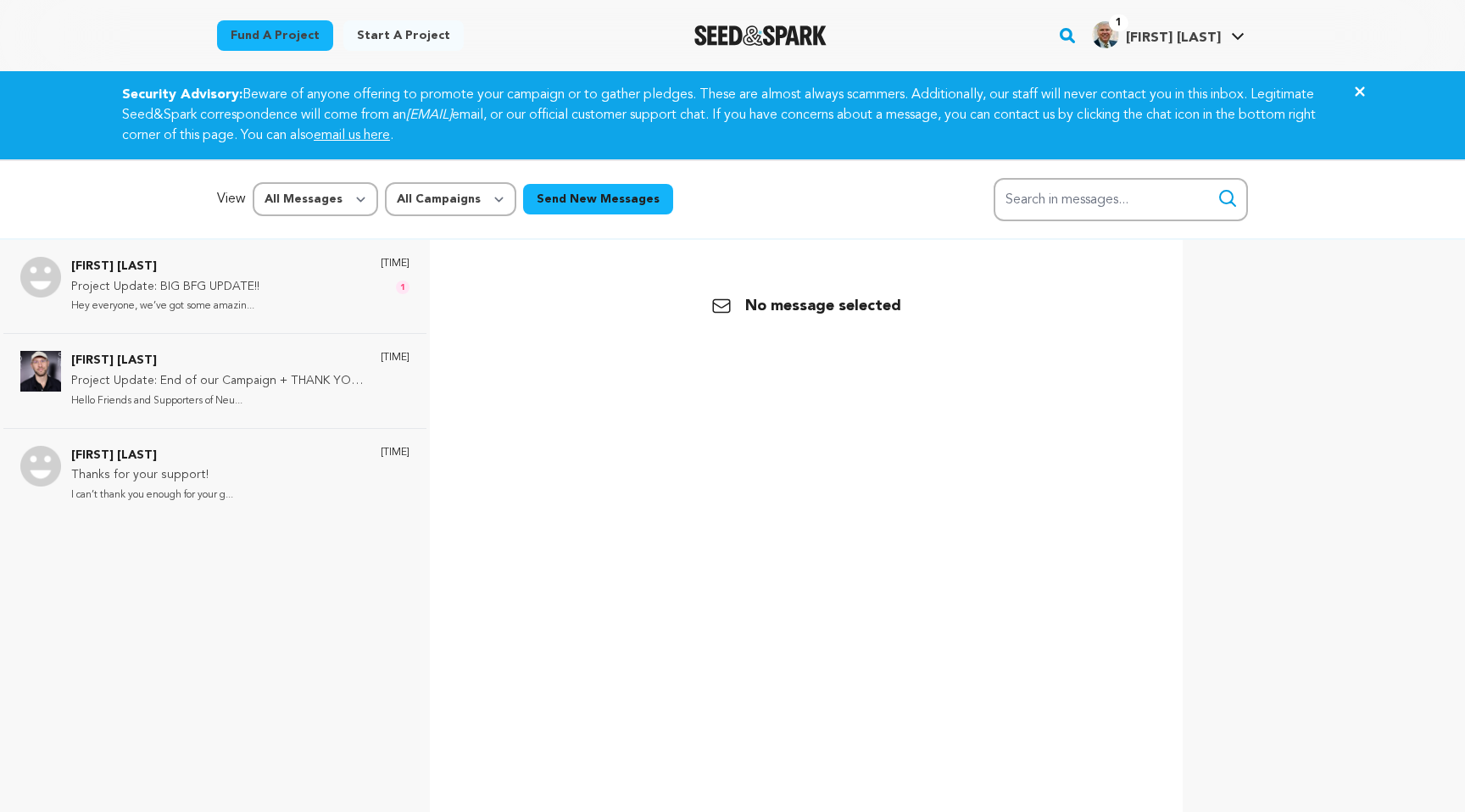 scroll, scrollTop: 0, scrollLeft: 0, axis: both 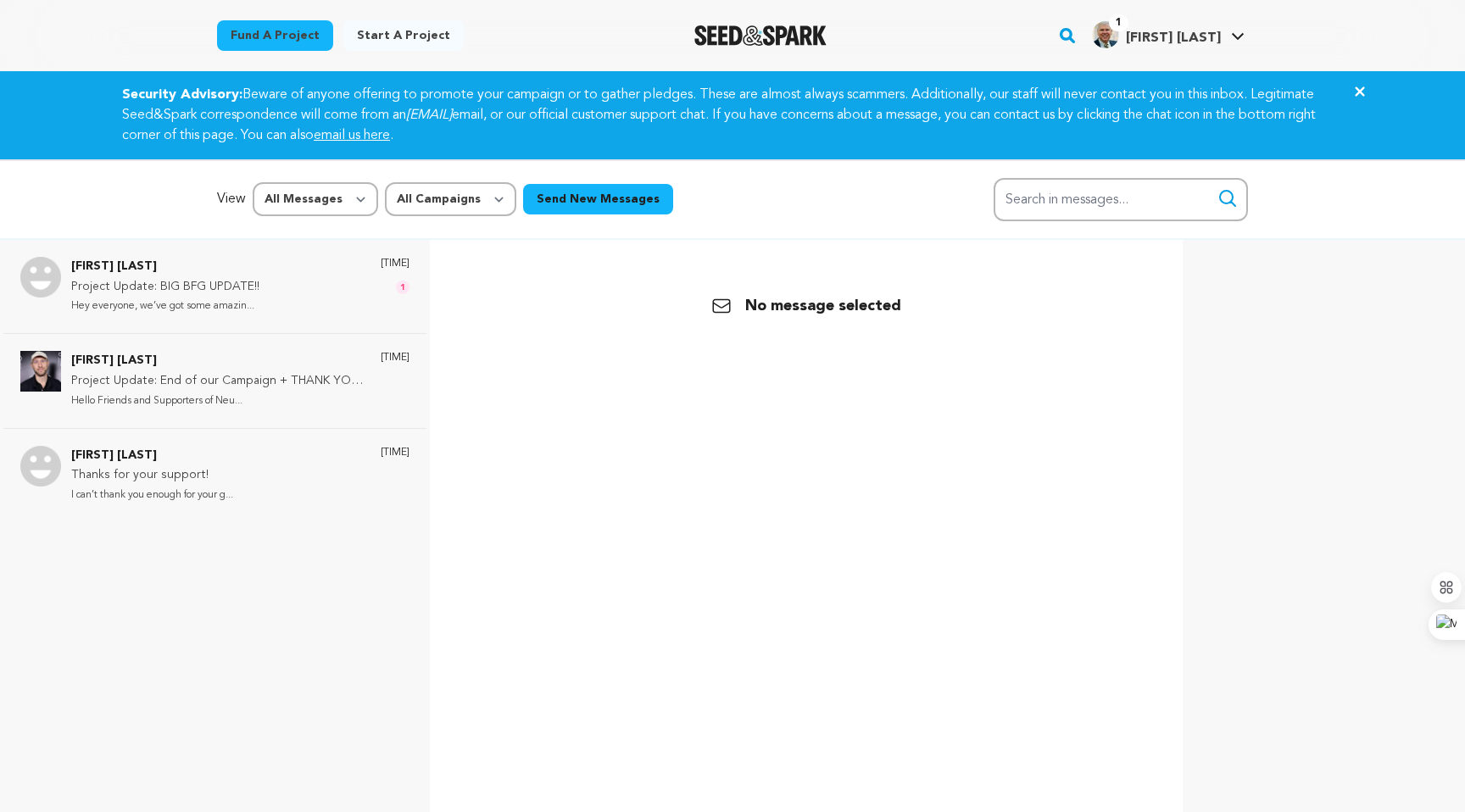 click on "View
All Messages
Starred
Unread
All Campaigns
Misfire
Send New Messages
Filter
Search
Search in messages...
Show filter
Open Search" at bounding box center (732, 199) 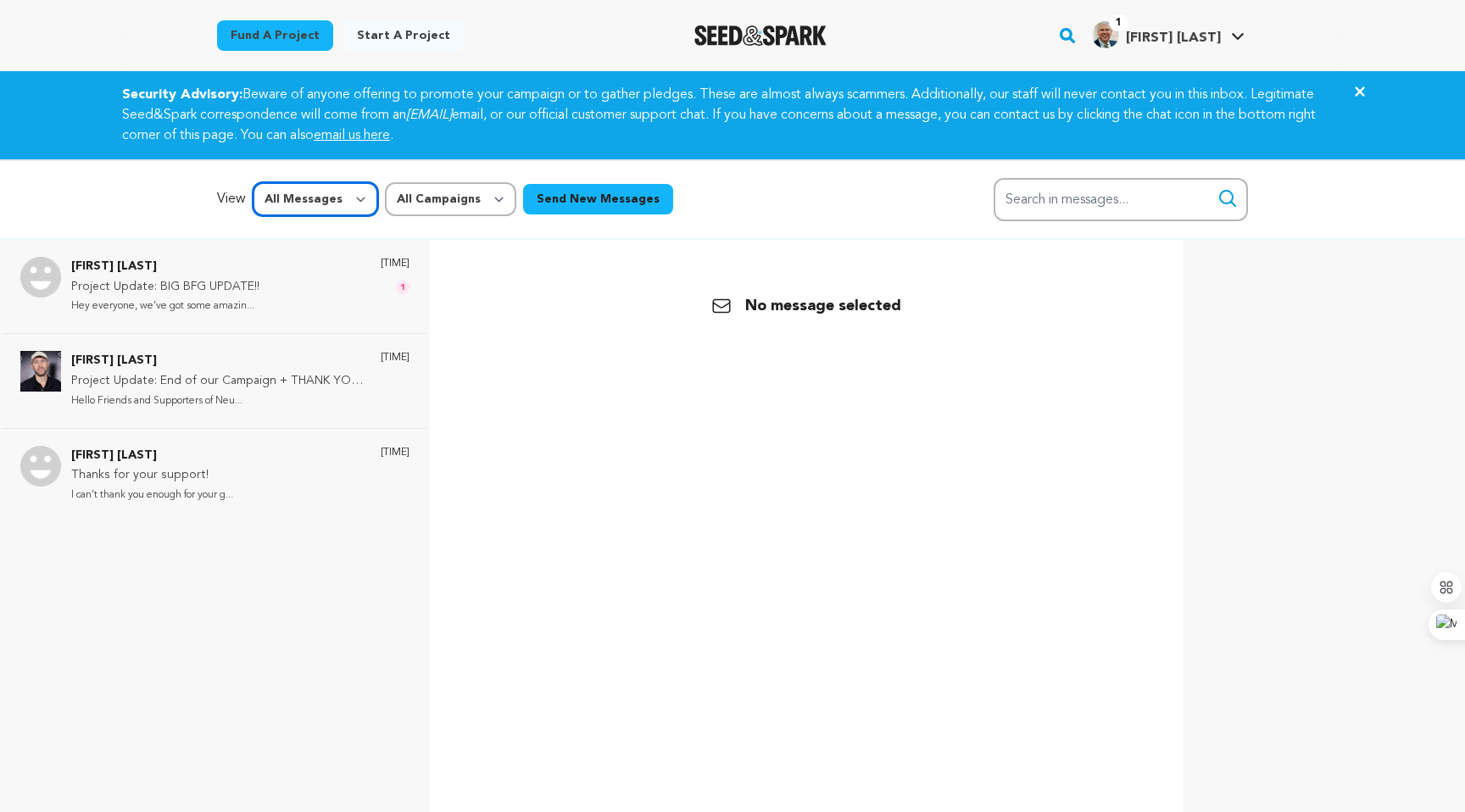 click on "All Messages
Starred
Unread" at bounding box center (315, 199) 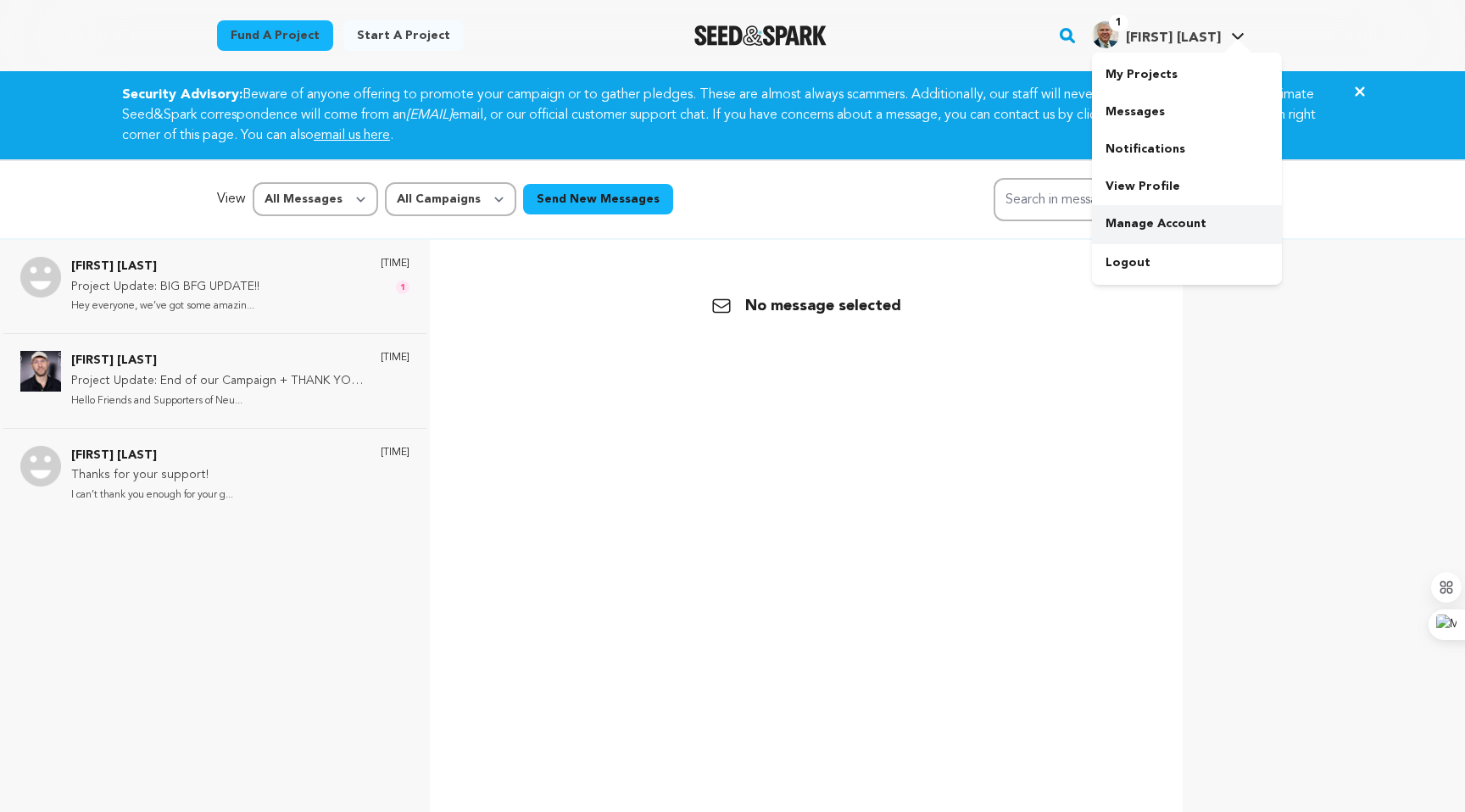click on "Manage Account" at bounding box center [1187, 224] 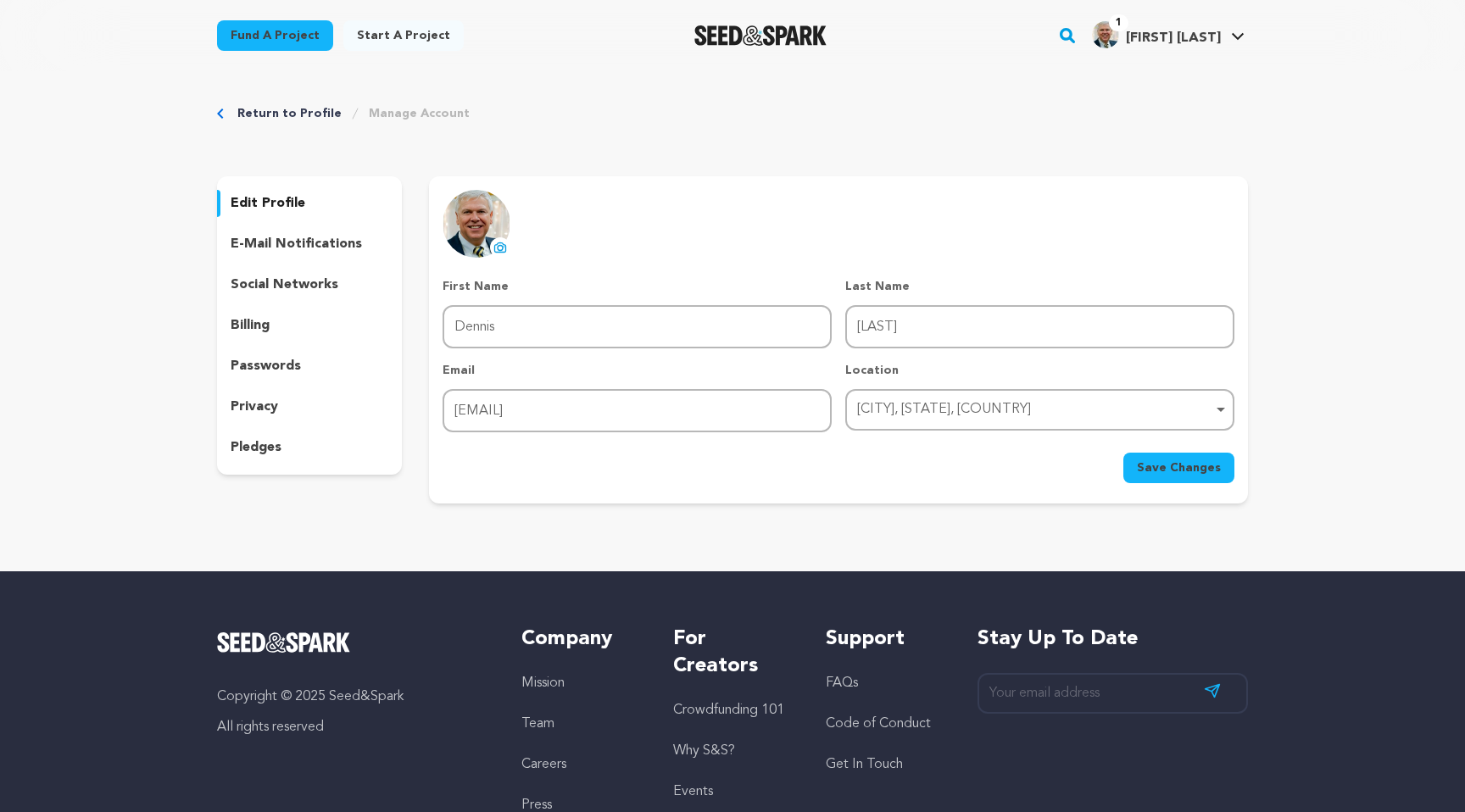 scroll, scrollTop: 0, scrollLeft: 0, axis: both 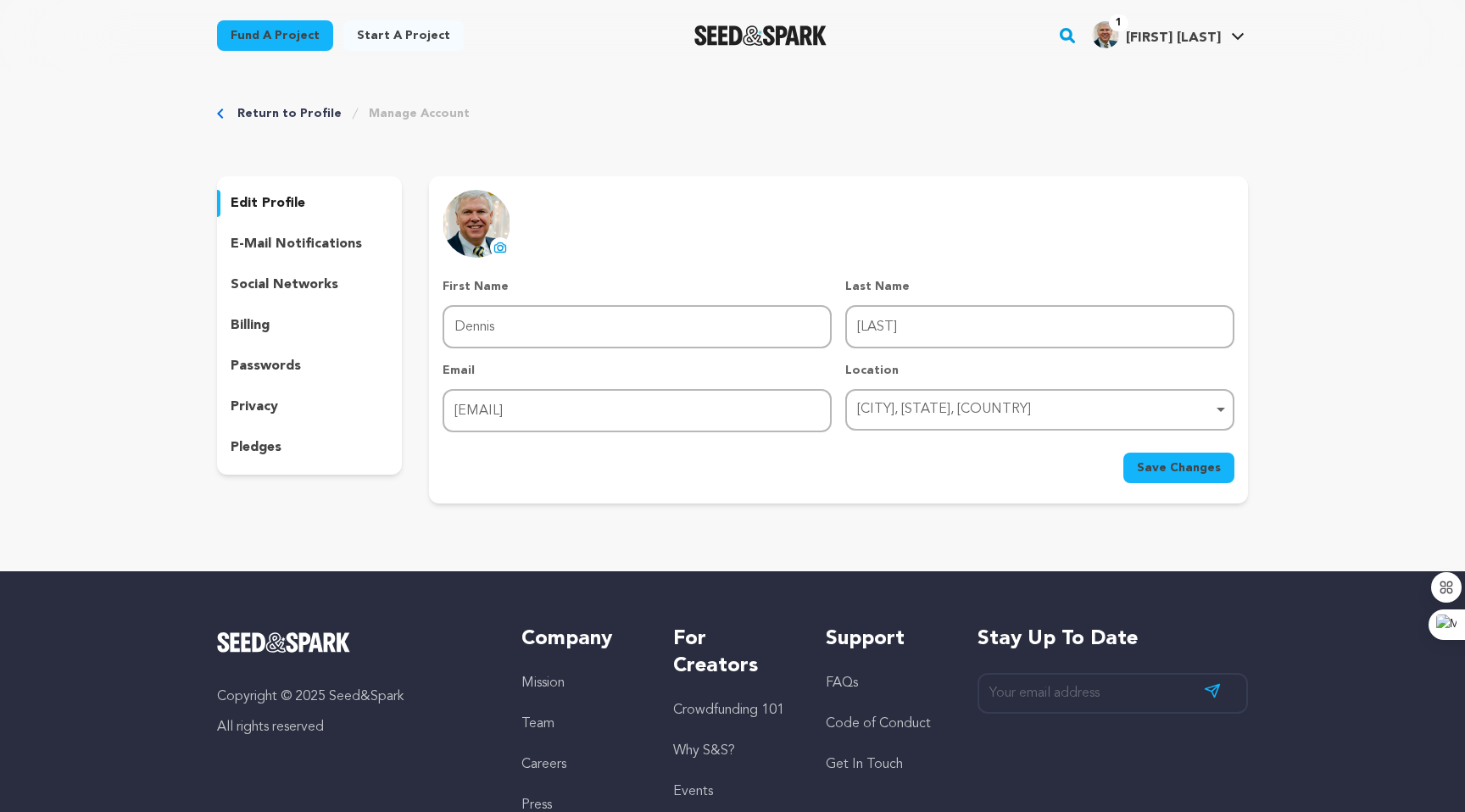 click at bounding box center [1106, 35] 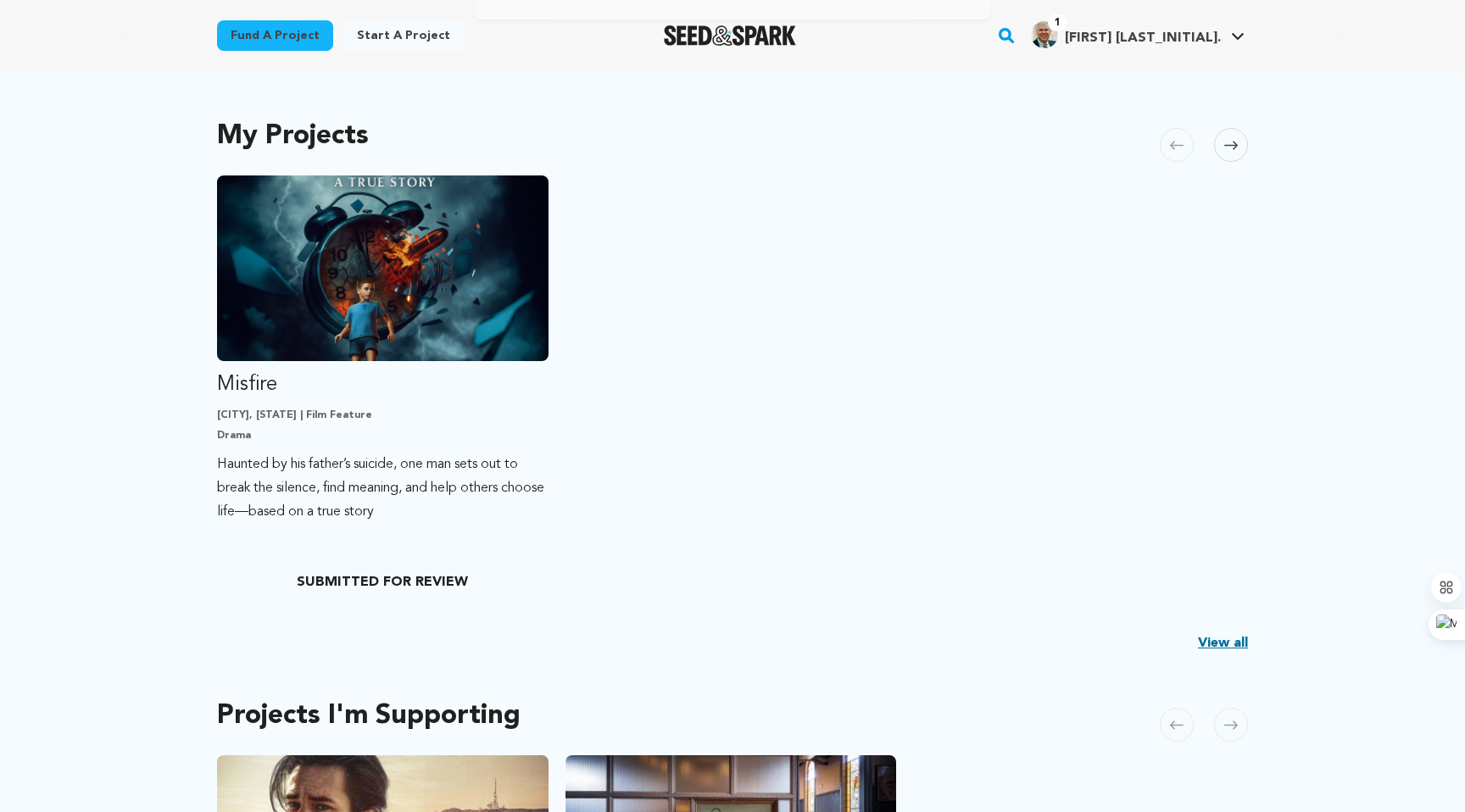 scroll, scrollTop: 325, scrollLeft: 0, axis: vertical 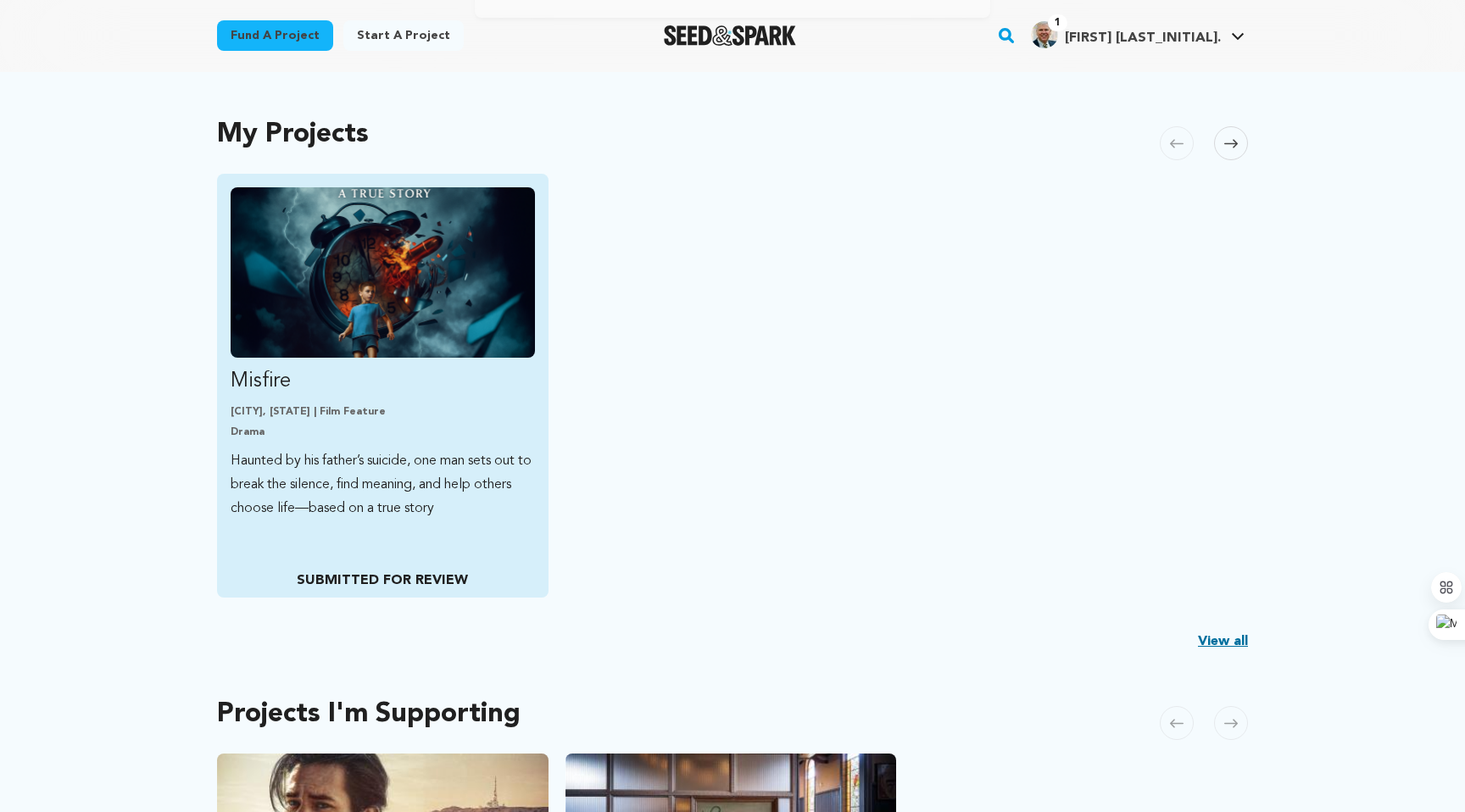 click on "SUBMITTED FOR REVIEW" at bounding box center [382, 581] 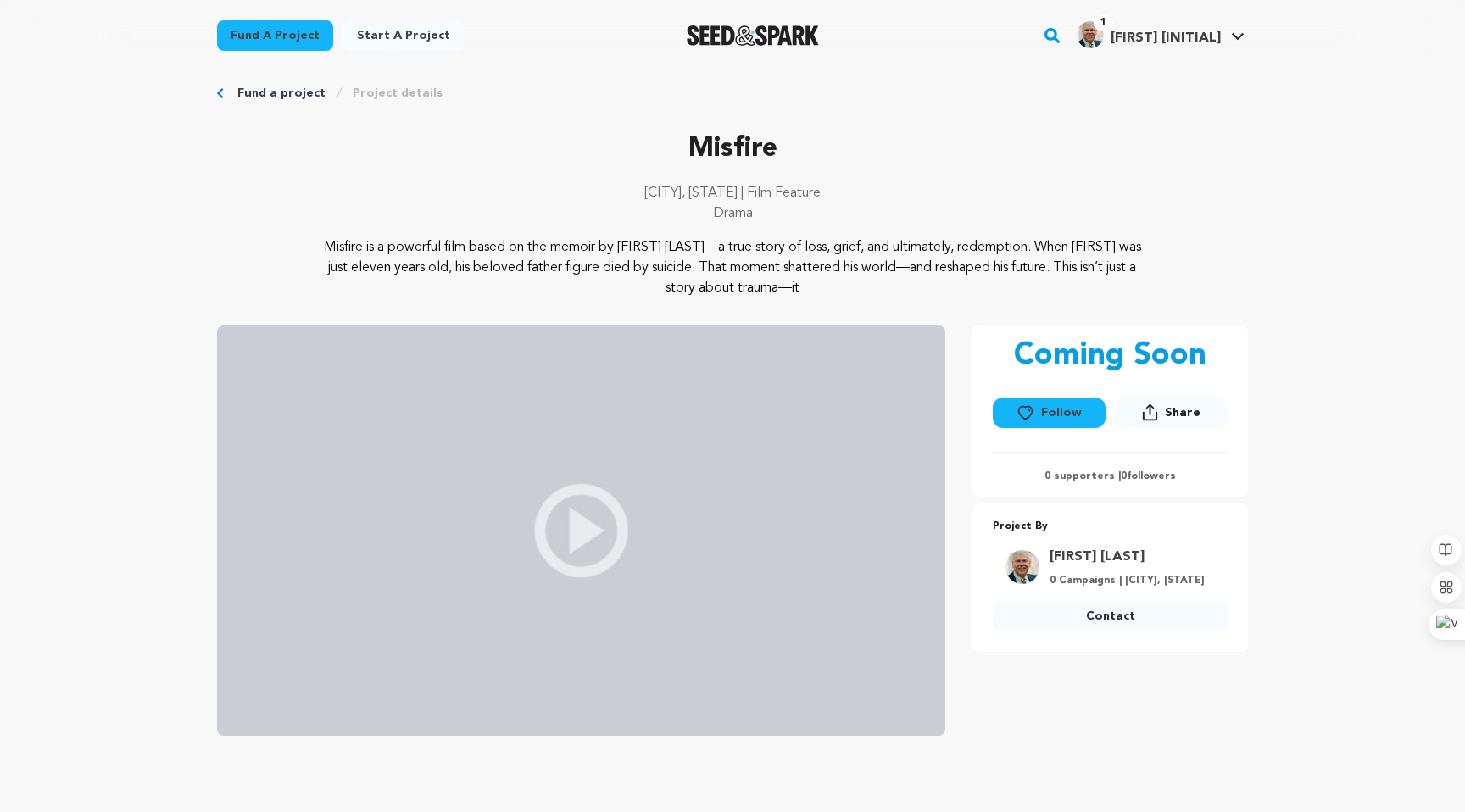 scroll, scrollTop: 0, scrollLeft: 0, axis: both 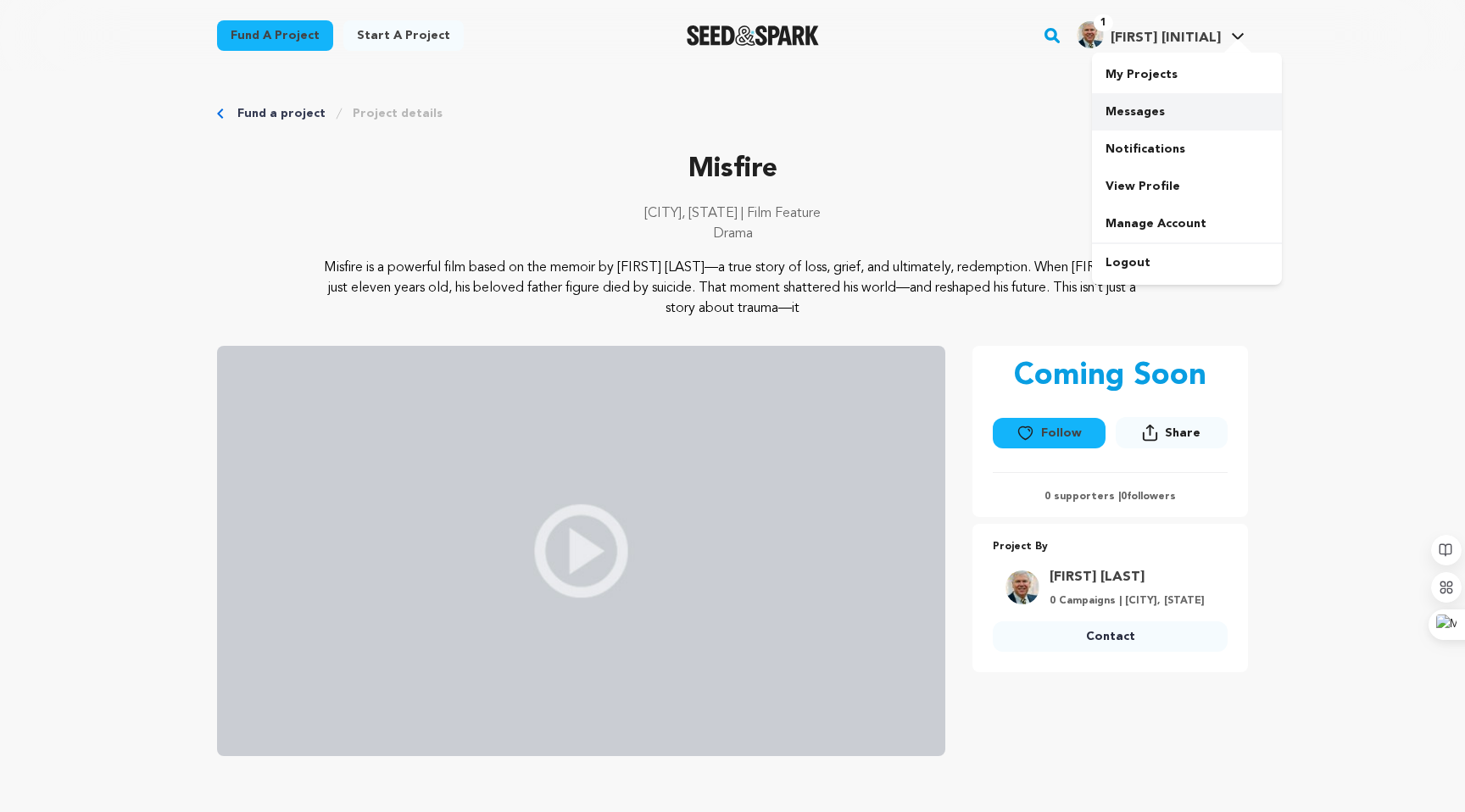 click on "Messages" at bounding box center (1187, 112) 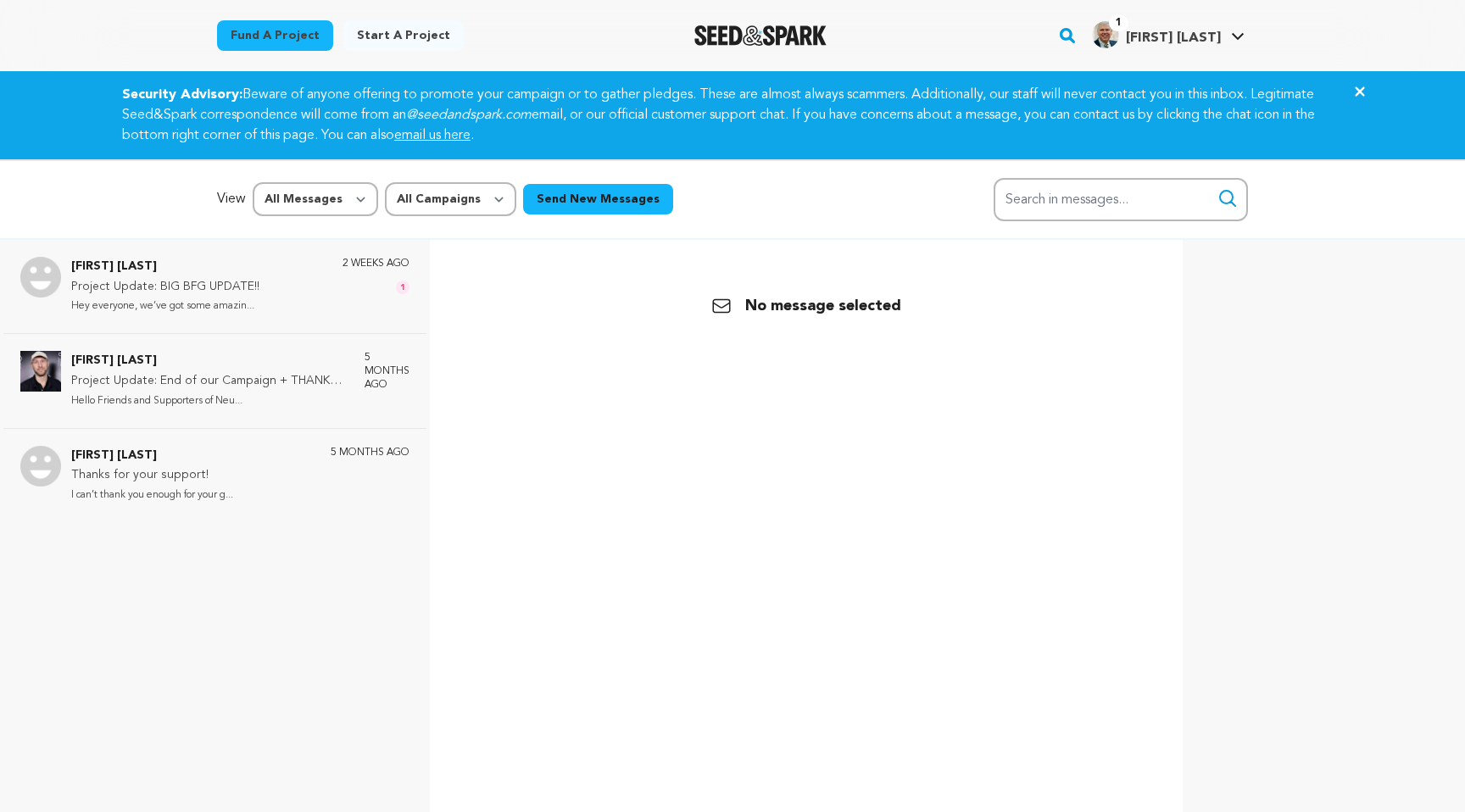 scroll, scrollTop: 0, scrollLeft: 0, axis: both 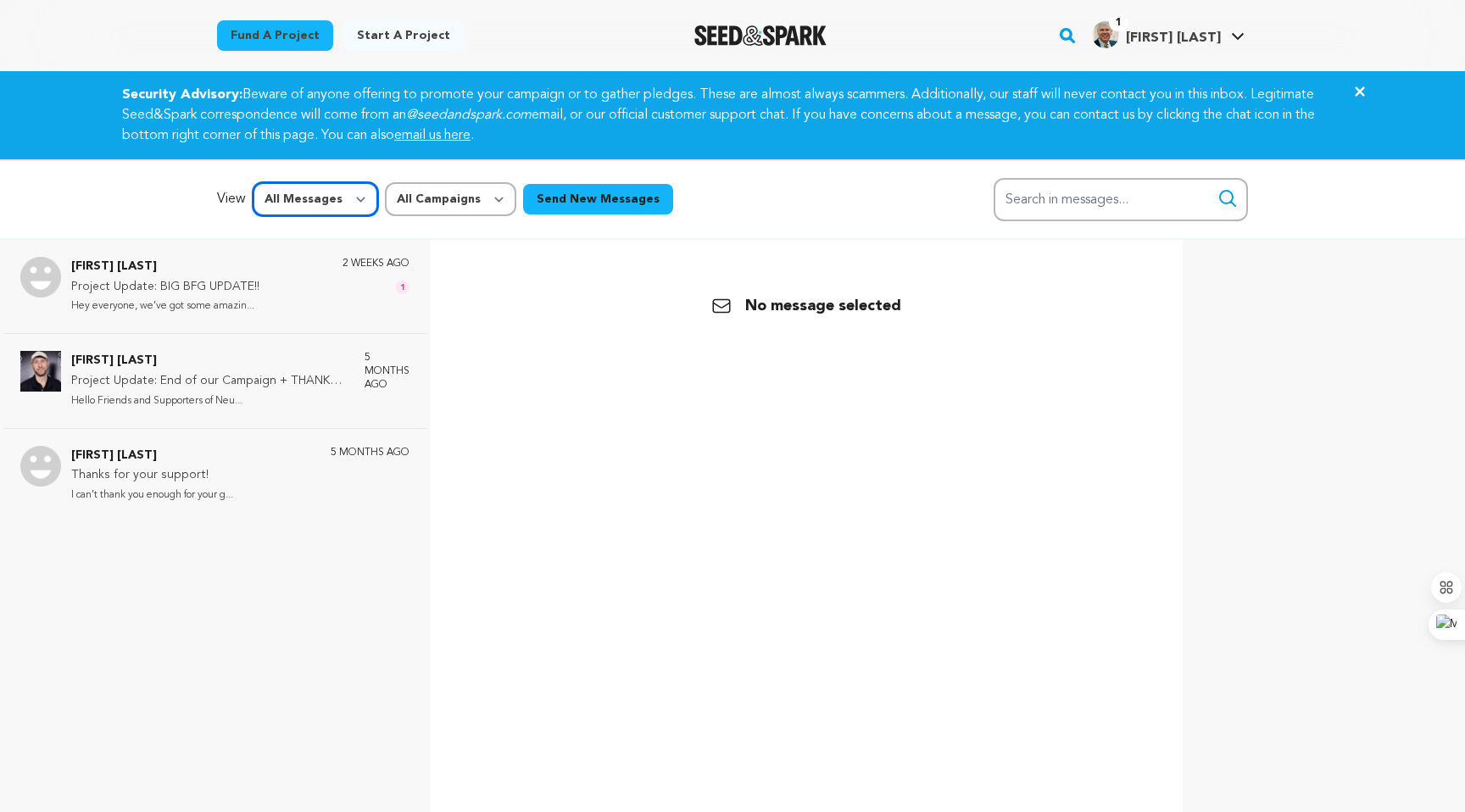 click on "All Messages
Starred
Unread" at bounding box center (315, 199) 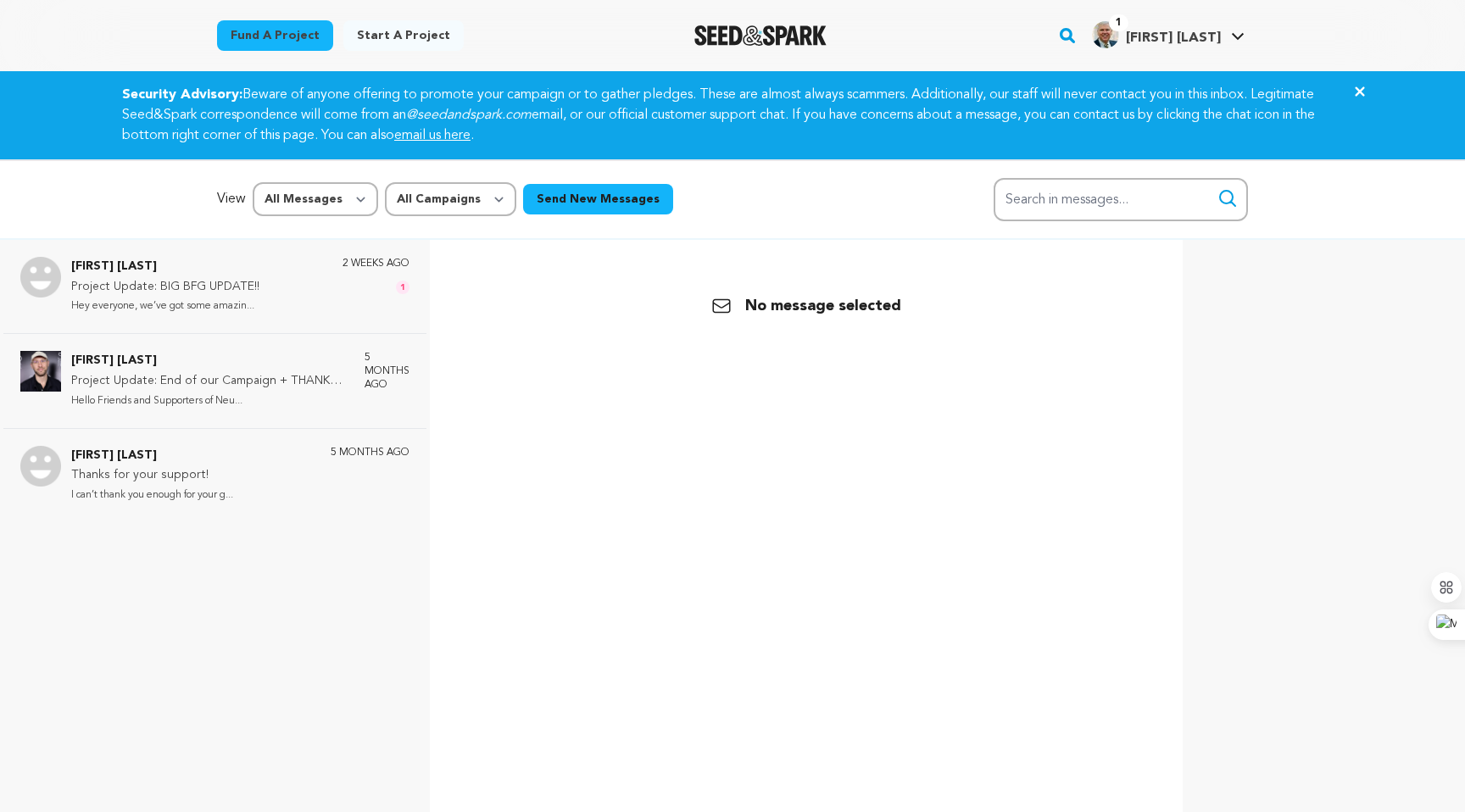 click on "Back
No message selected" at bounding box center (806, 646) 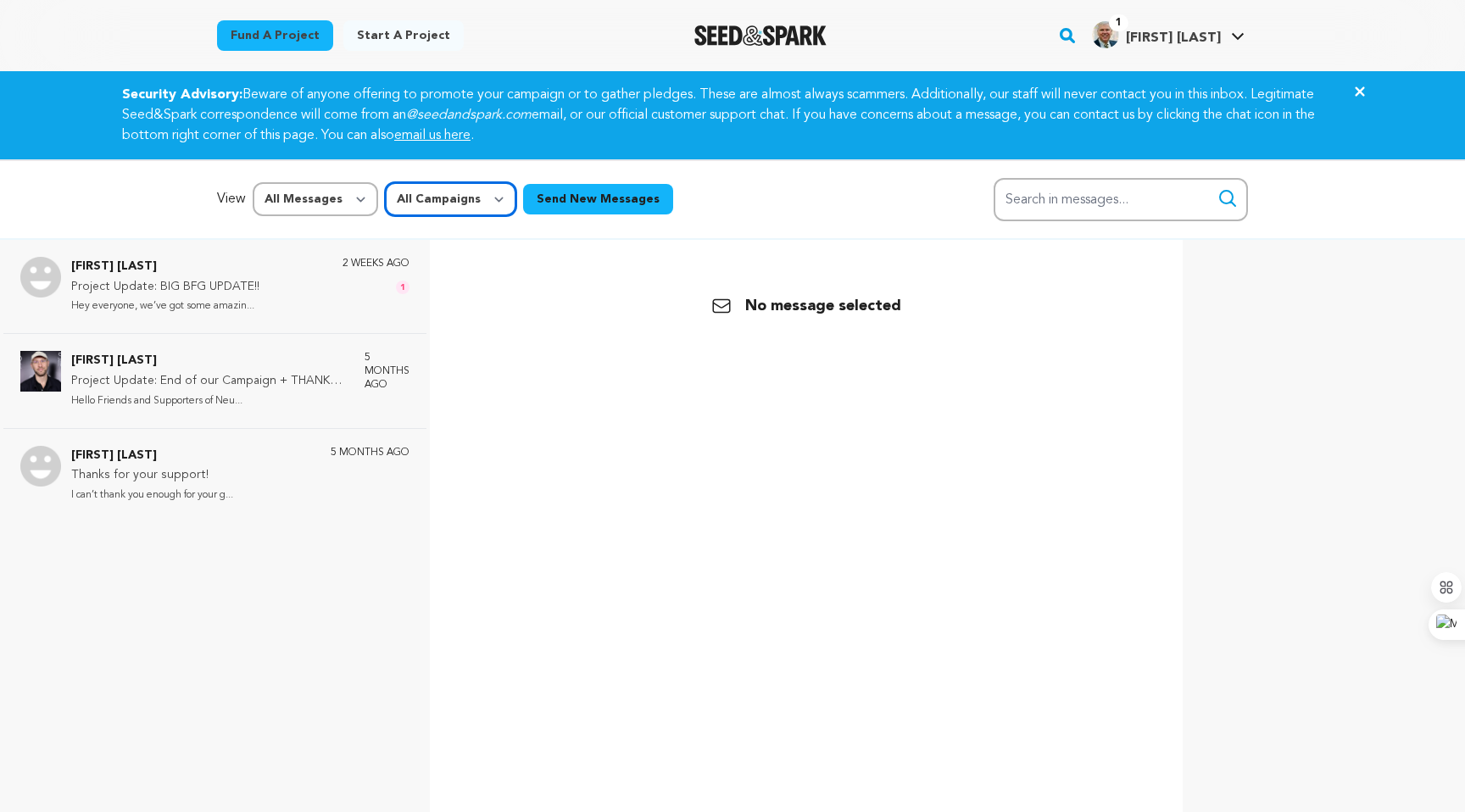 click on "All Campaigns
Misfire" at bounding box center [450, 199] 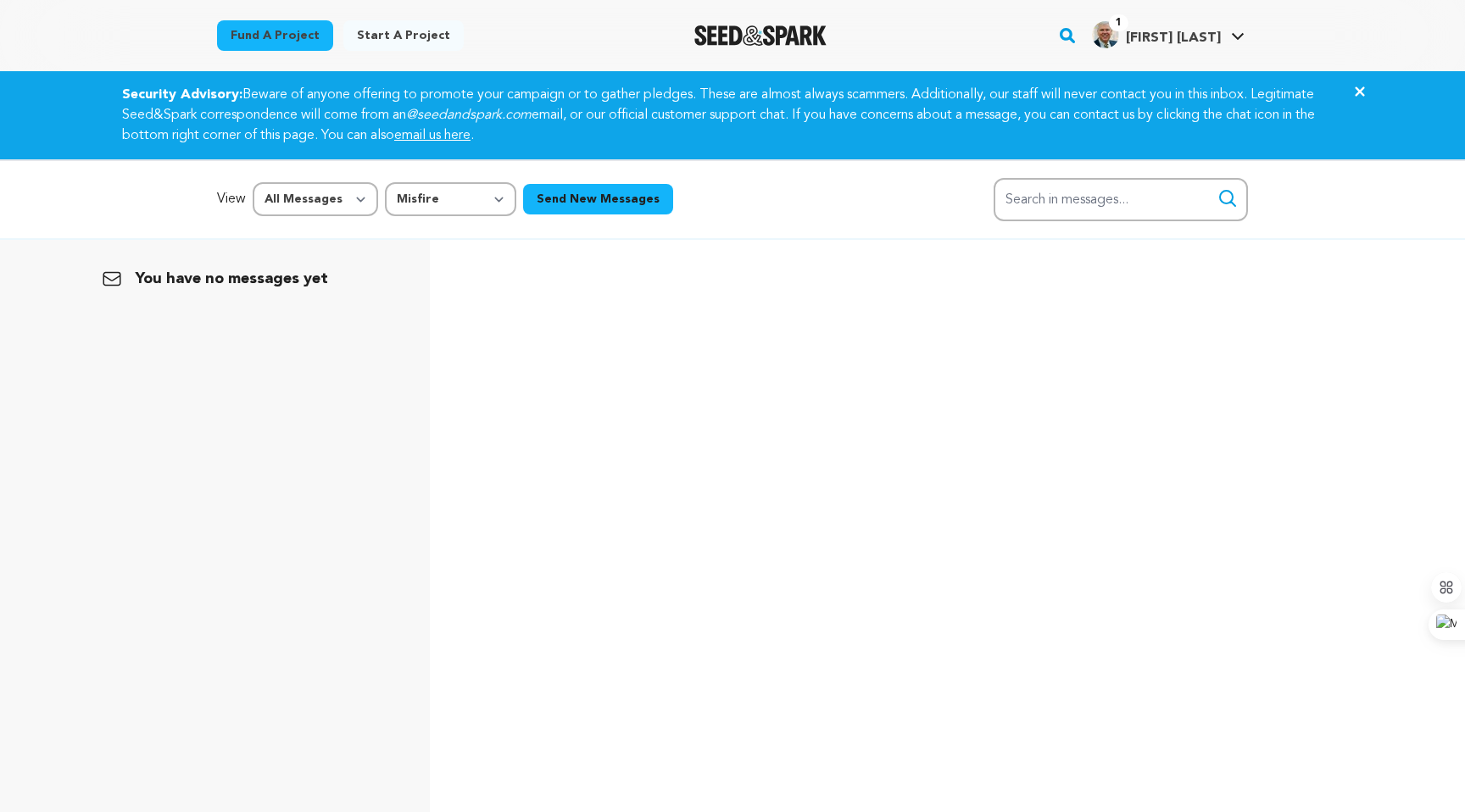 click on "You have no messages yet" at bounding box center [732, 646] 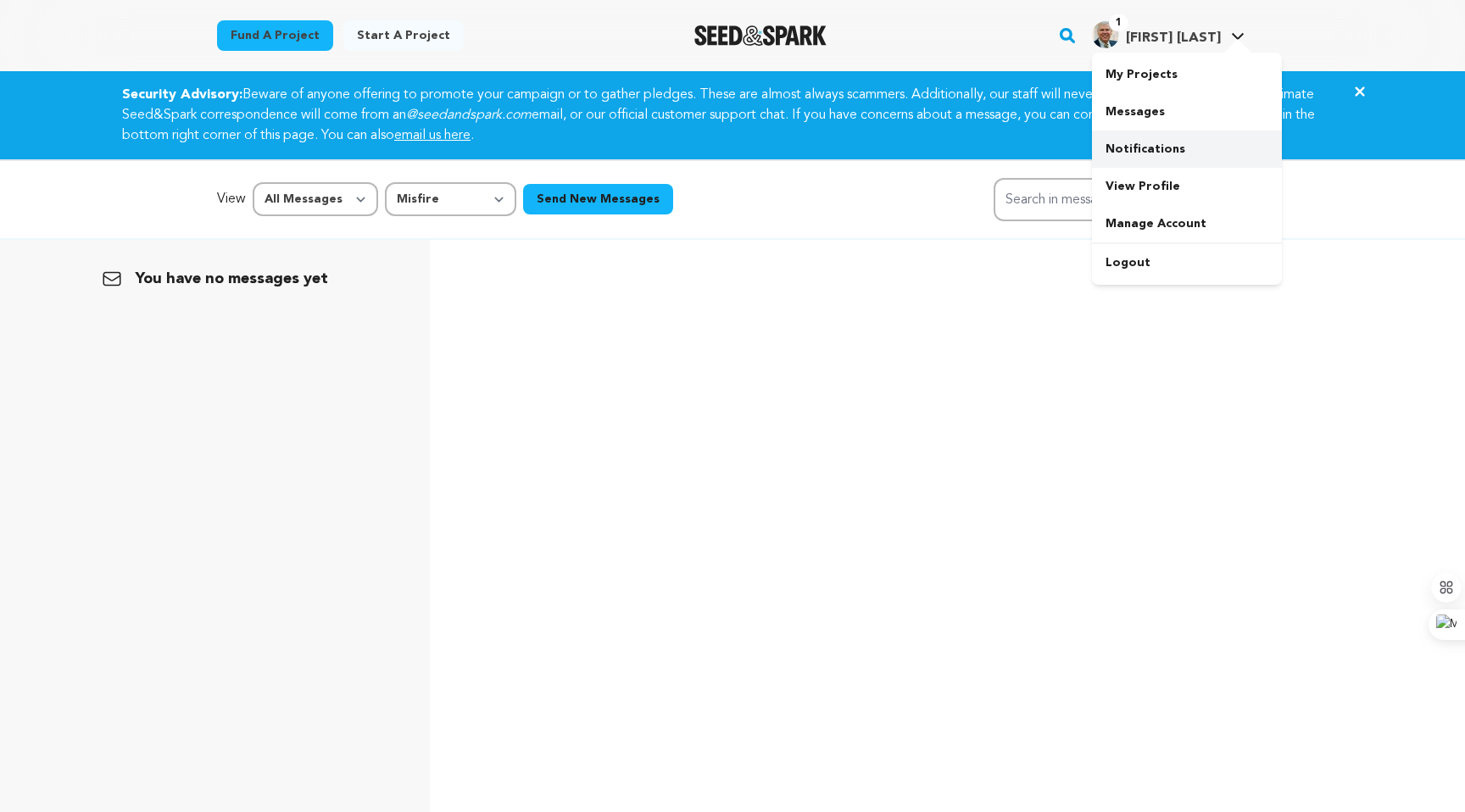click on "Notifications" at bounding box center [1187, 149] 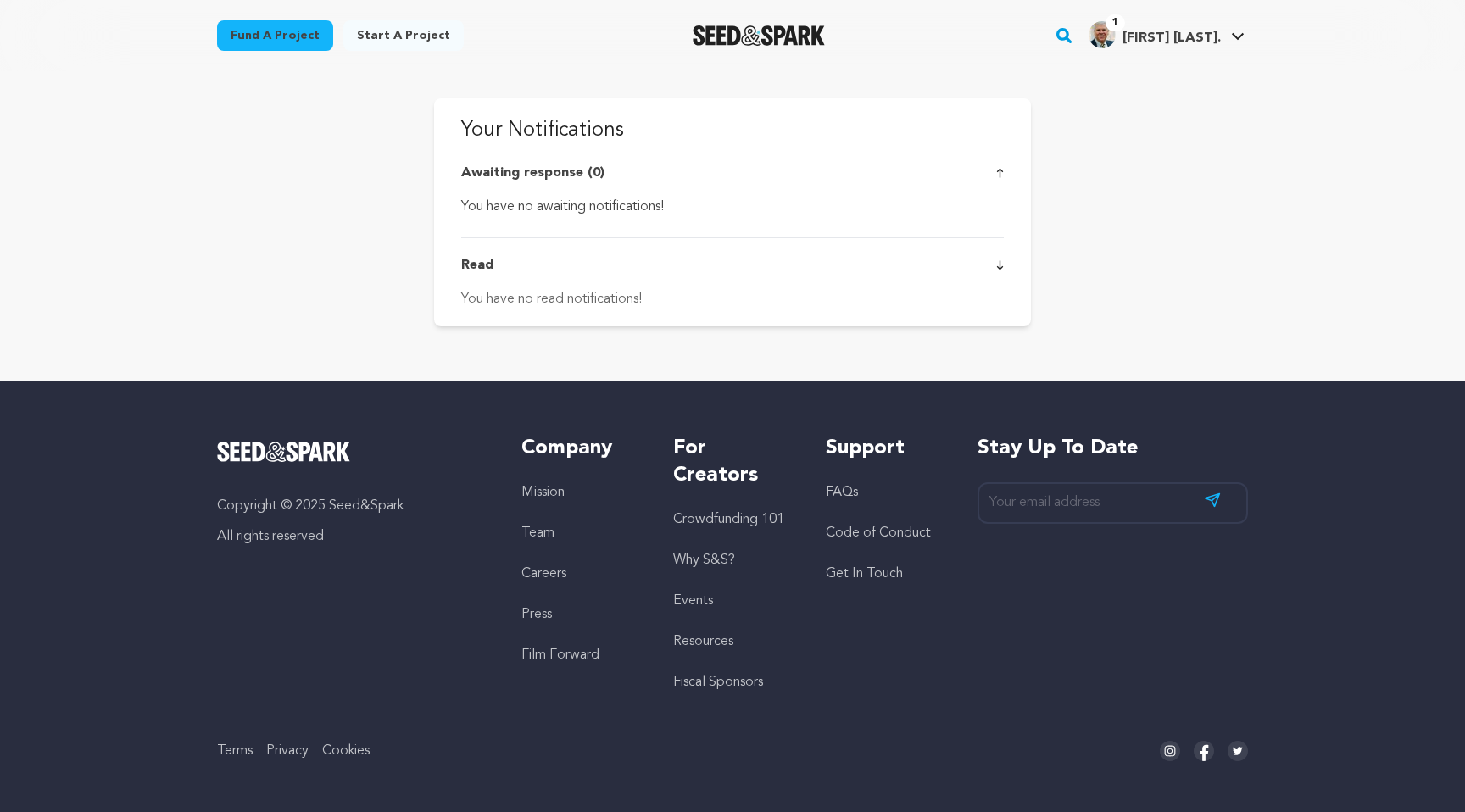 scroll, scrollTop: 0, scrollLeft: 0, axis: both 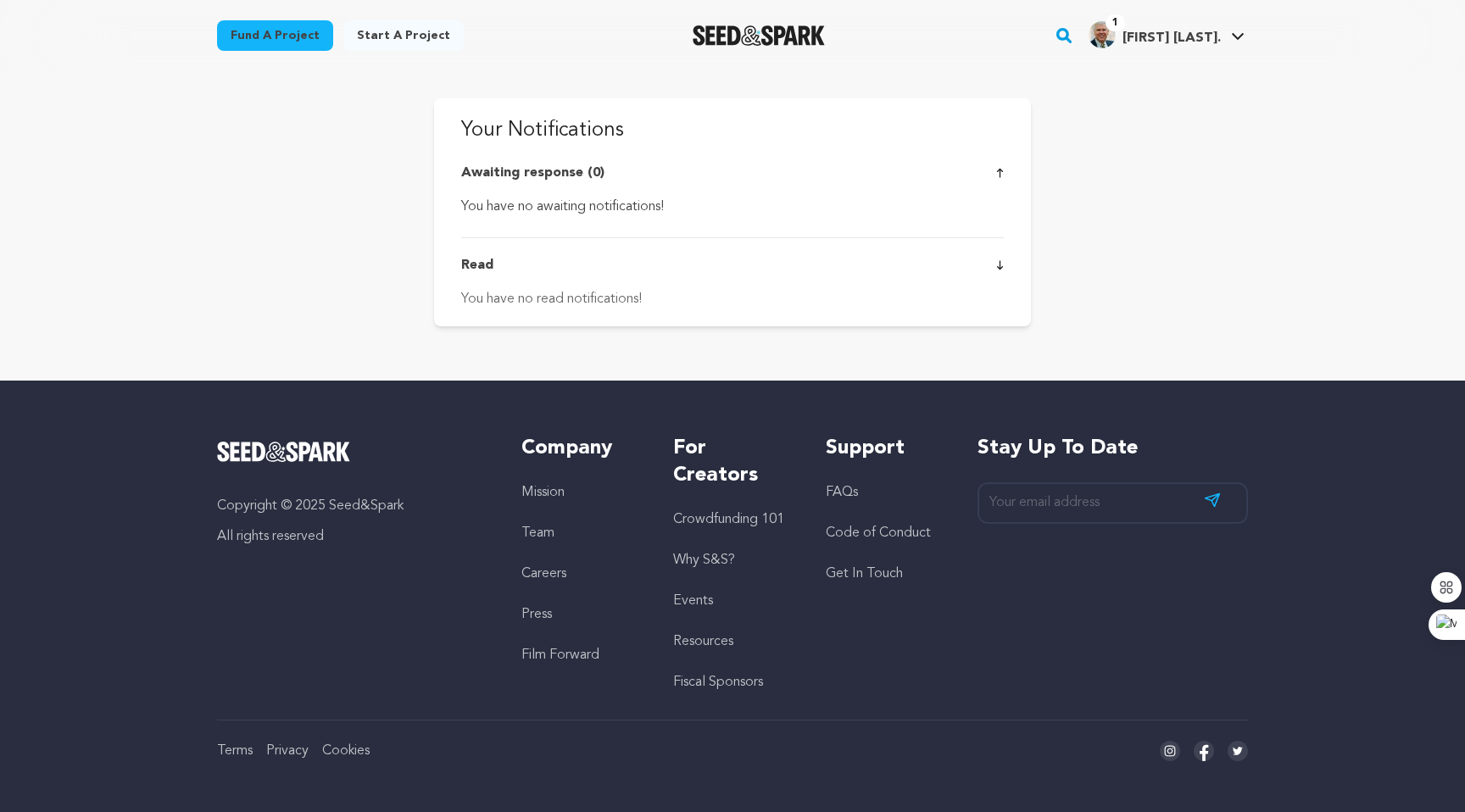 click on "Awaiting response (0)" at bounding box center [732, 173] 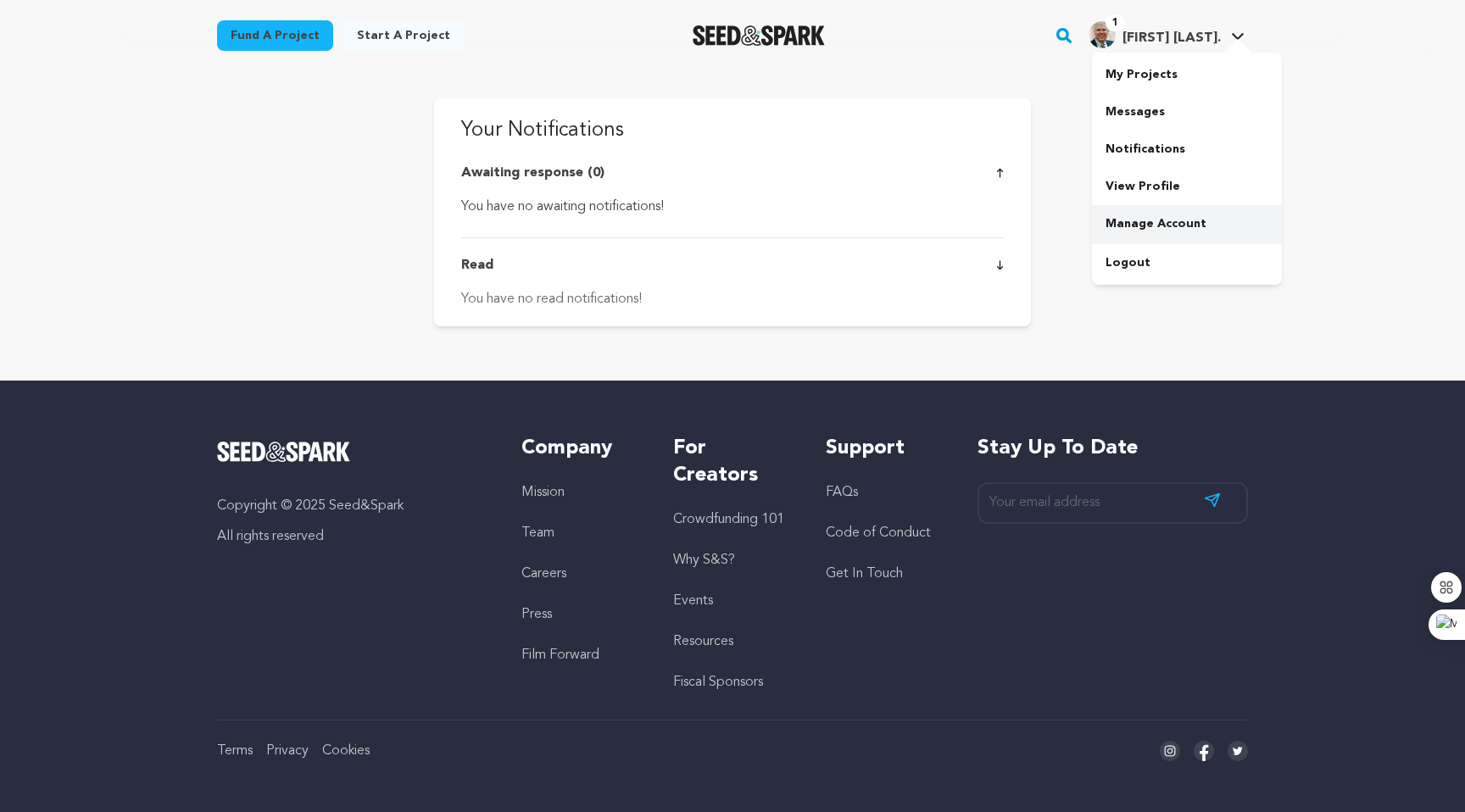 click on "Manage Account" at bounding box center [1187, 224] 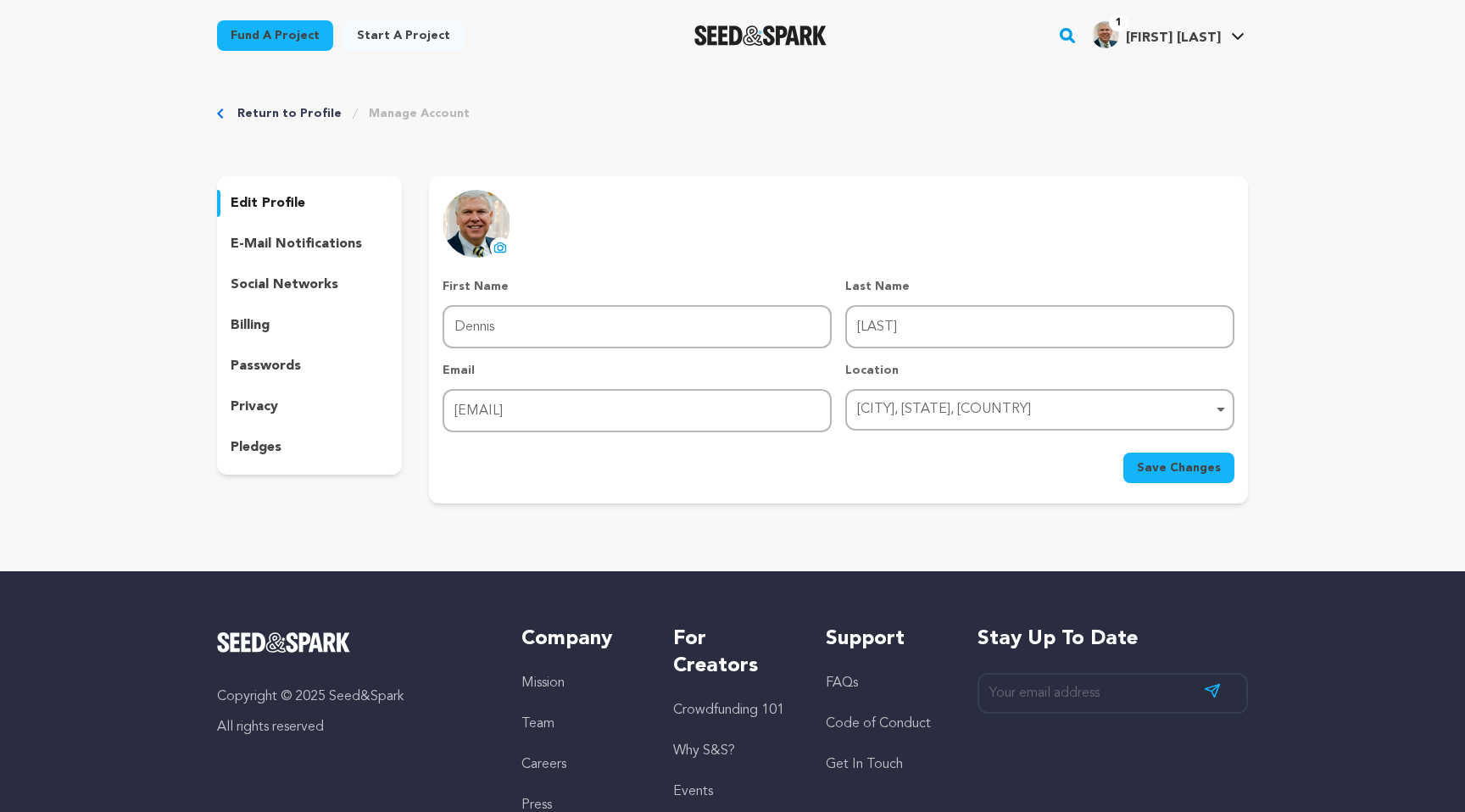 scroll, scrollTop: 0, scrollLeft: 0, axis: both 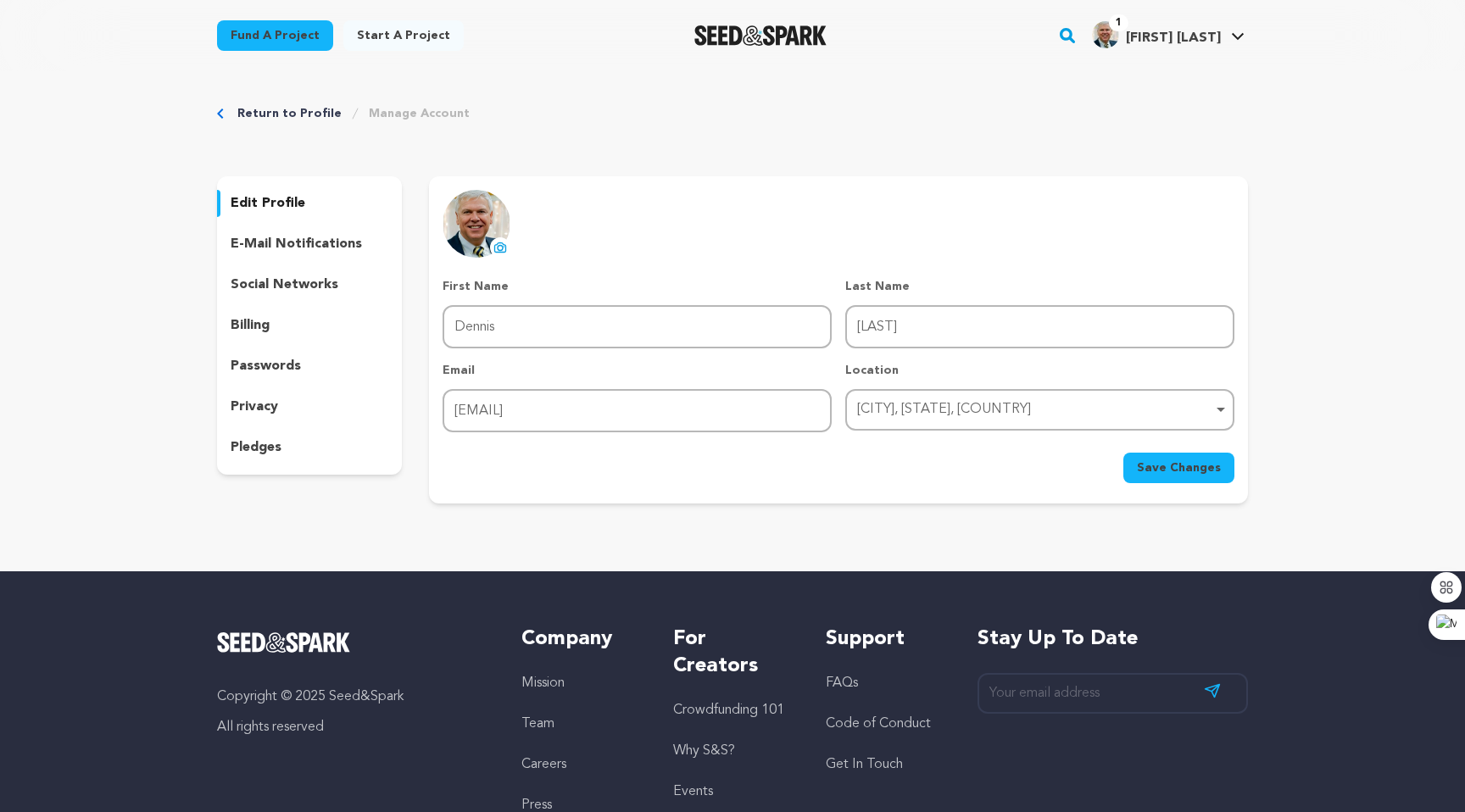 click on "e-mail notifications" at bounding box center (296, 244) 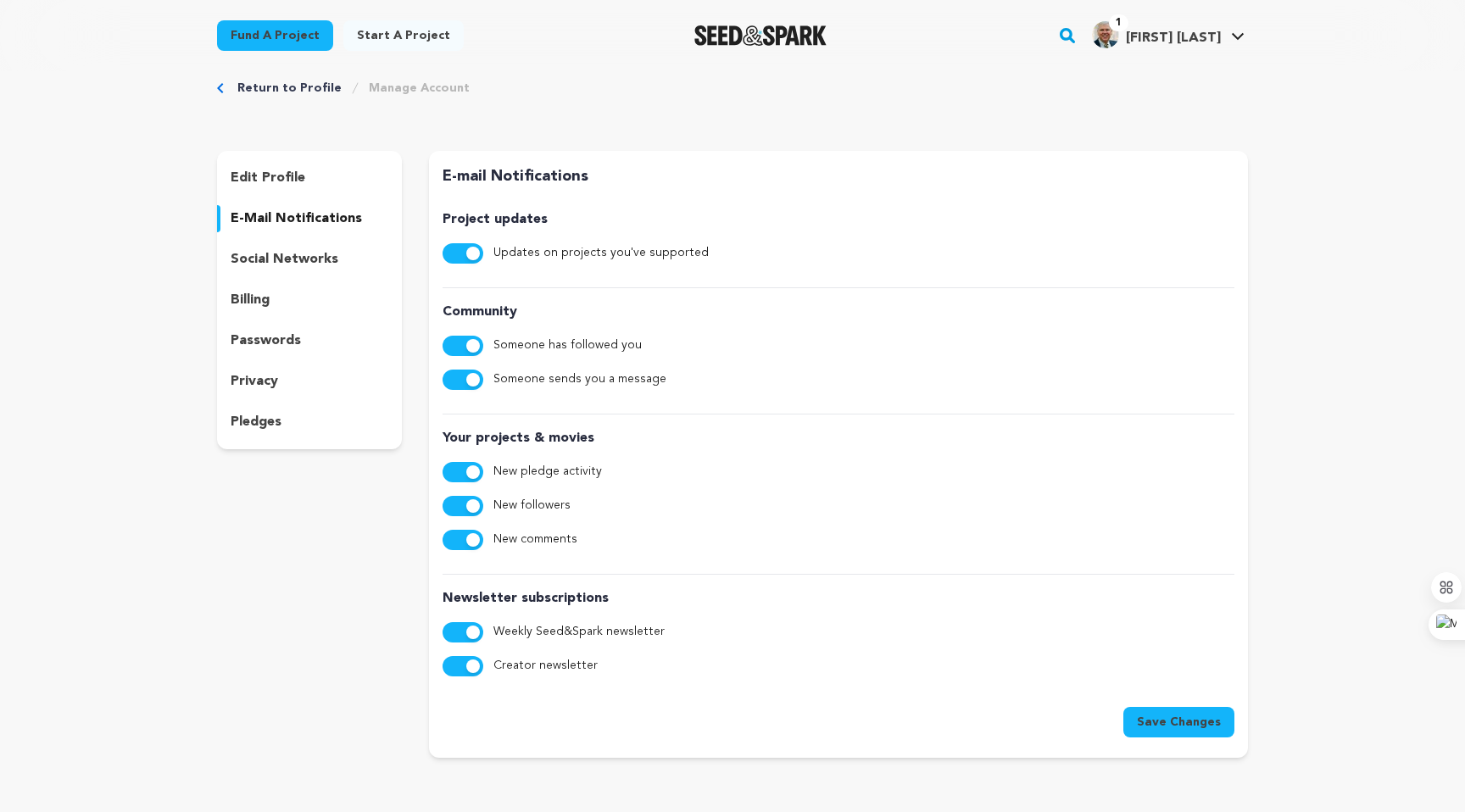 scroll, scrollTop: 0, scrollLeft: 0, axis: both 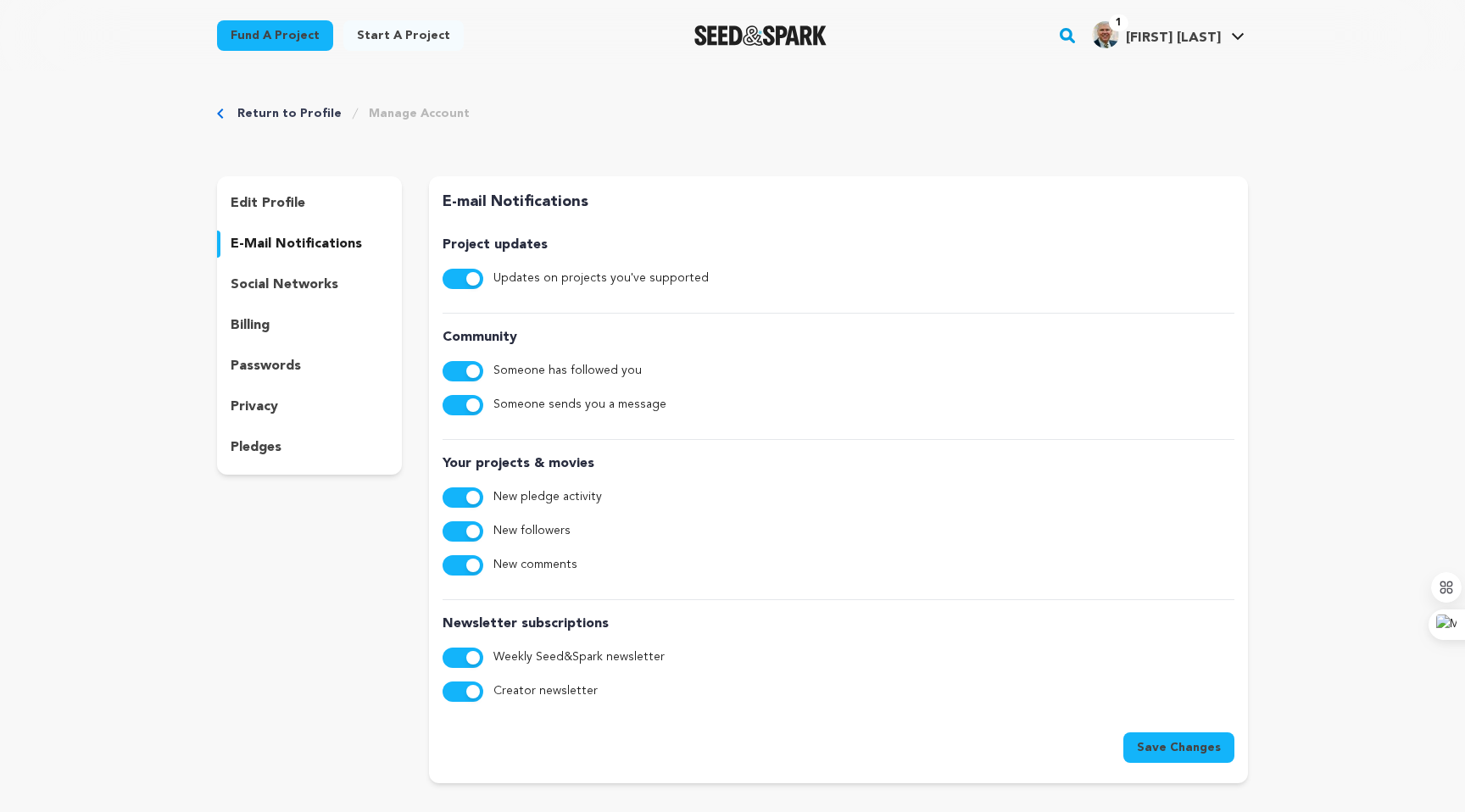 click on "edit profile" at bounding box center [268, 203] 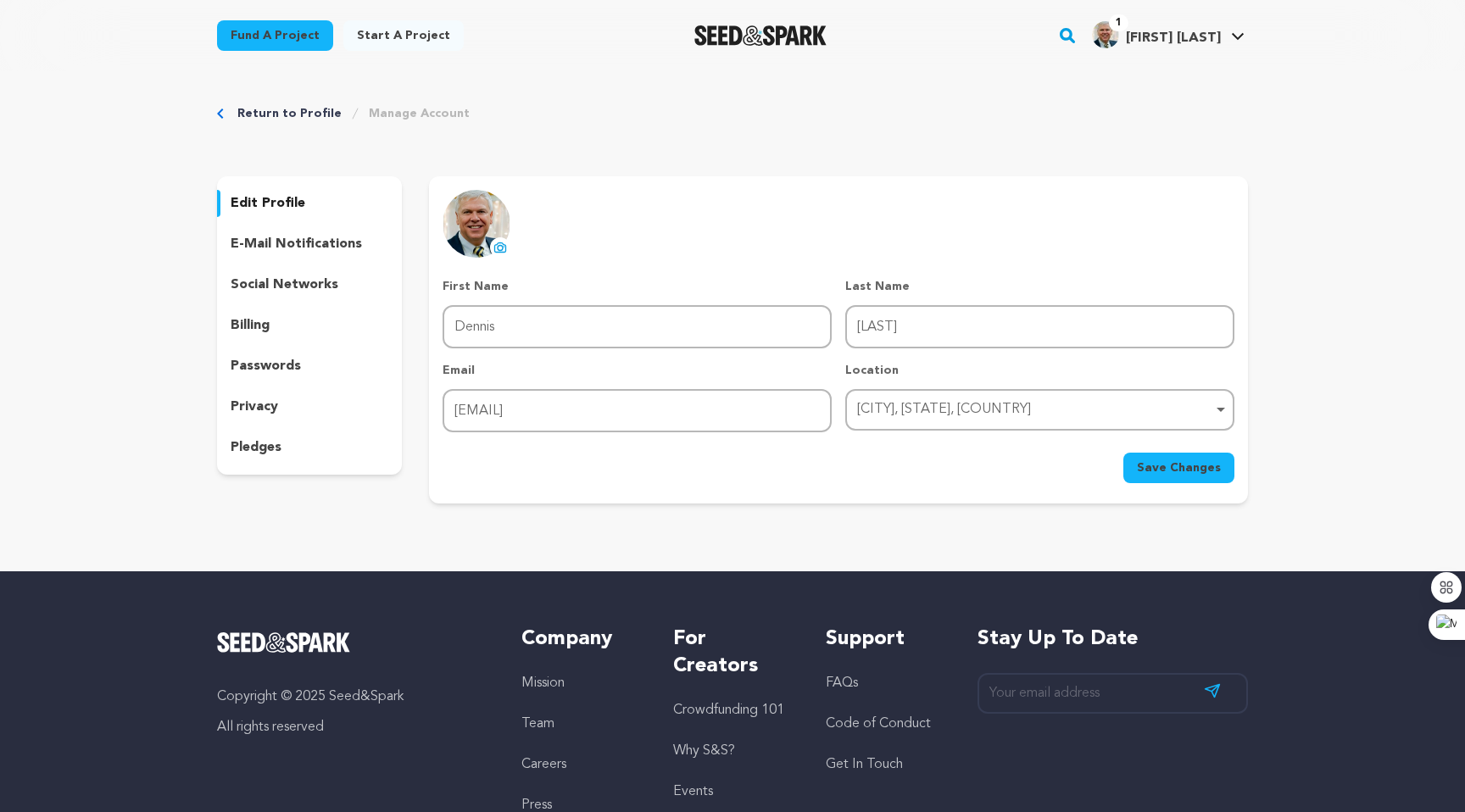 click on "Manage Account" at bounding box center (419, 114) 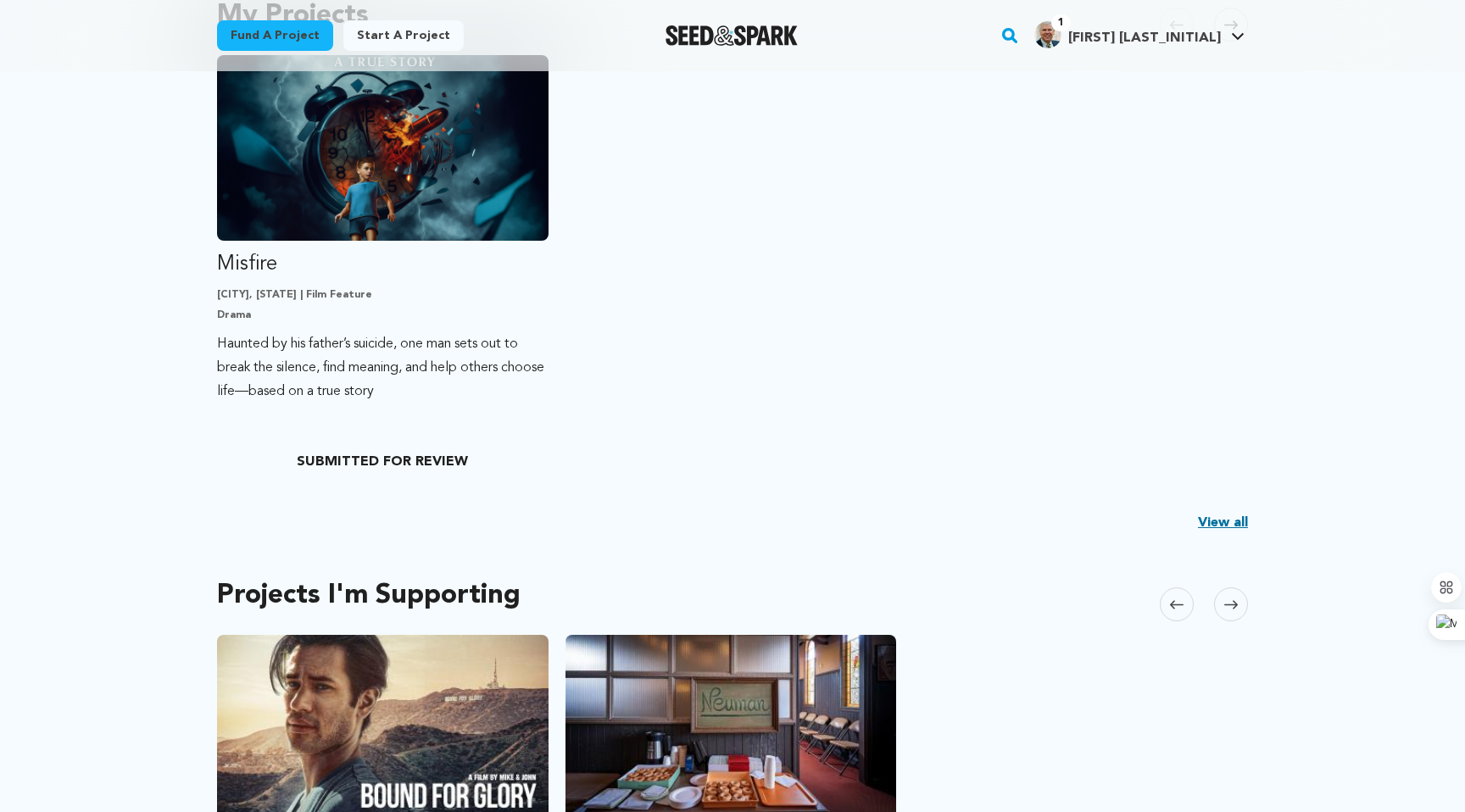 scroll, scrollTop: 0, scrollLeft: 0, axis: both 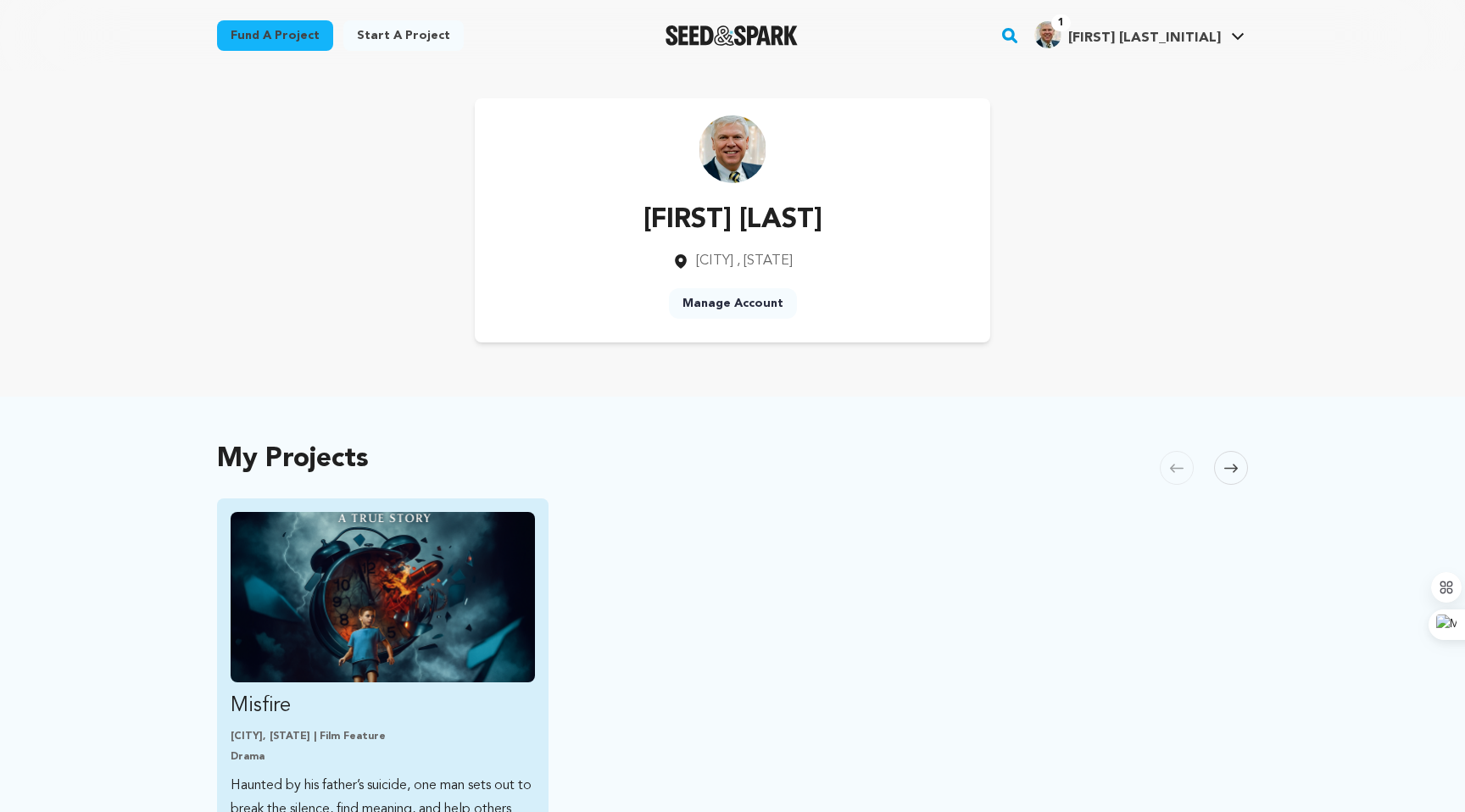 click at bounding box center (382, 597) 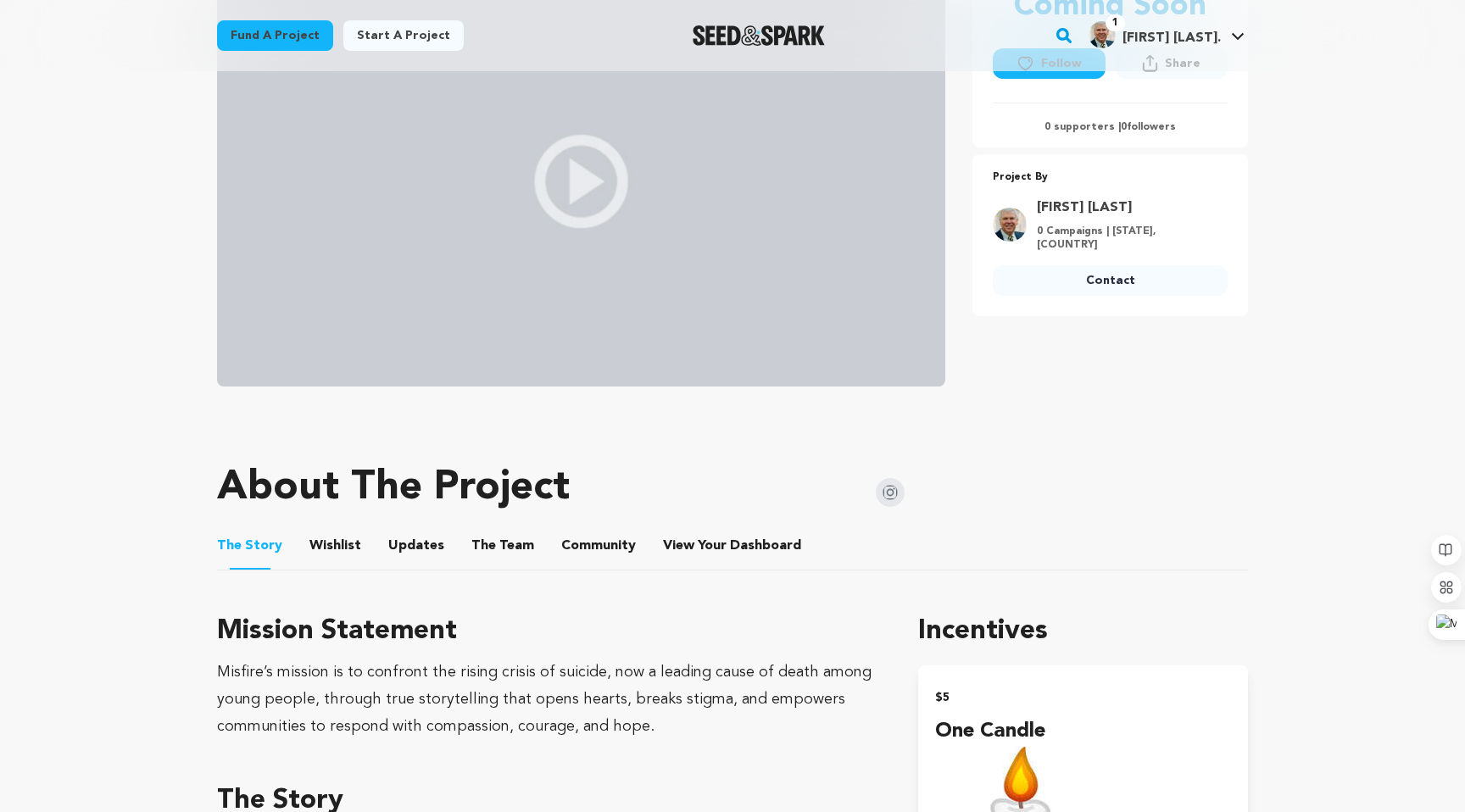 scroll, scrollTop: 0, scrollLeft: 0, axis: both 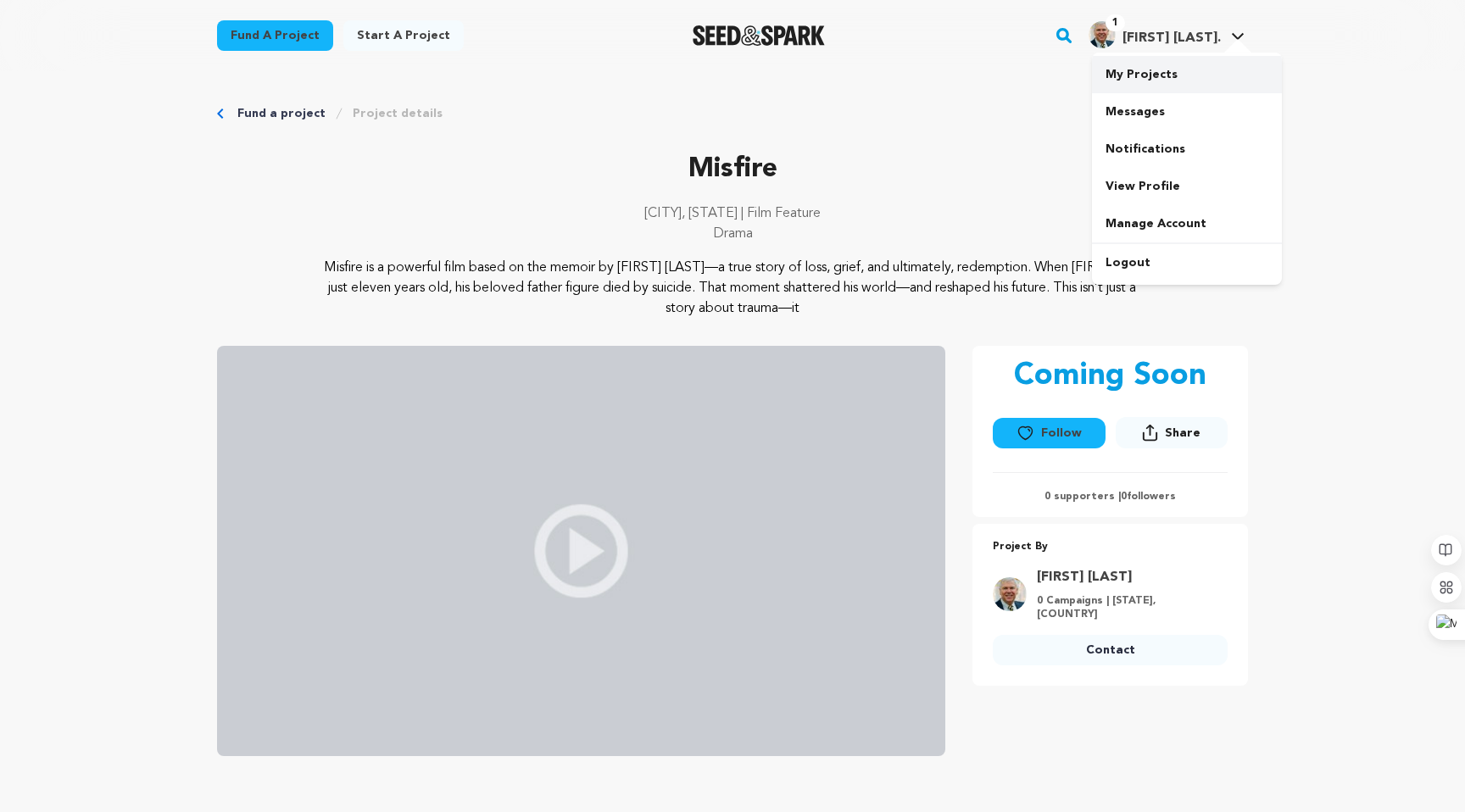 click on "My Projects" at bounding box center (1187, 75) 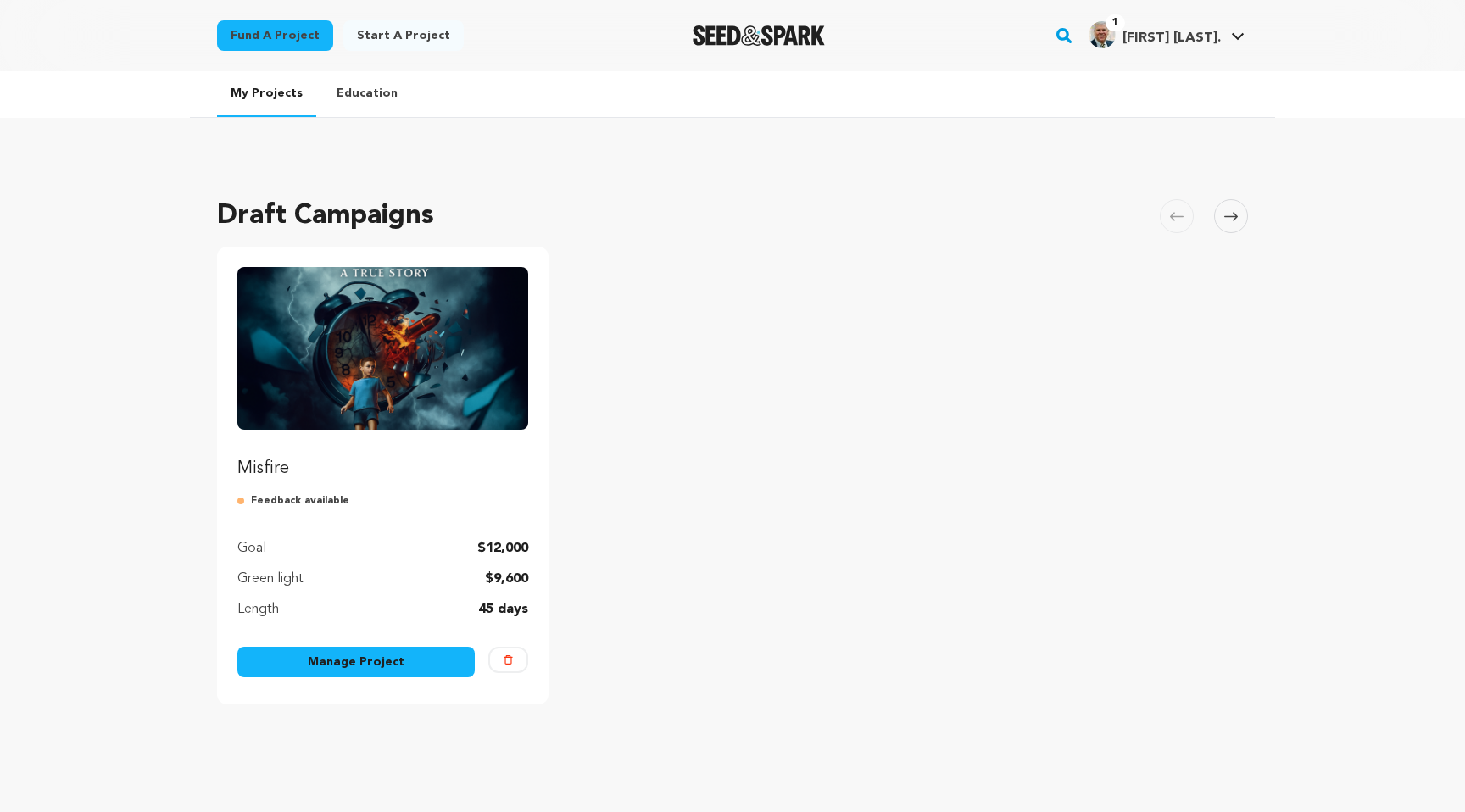 scroll, scrollTop: 0, scrollLeft: 0, axis: both 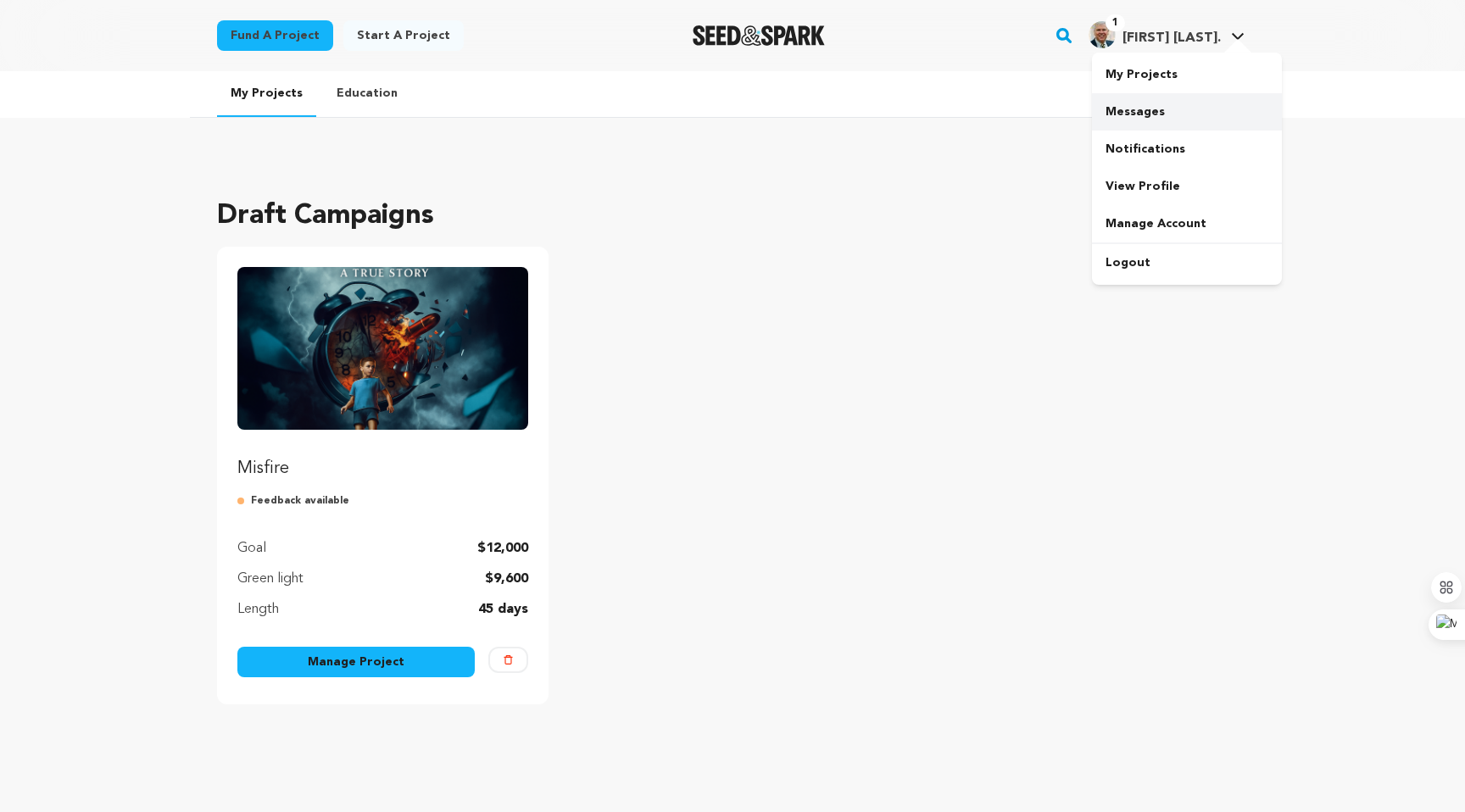 click on "Messages" at bounding box center [1187, 112] 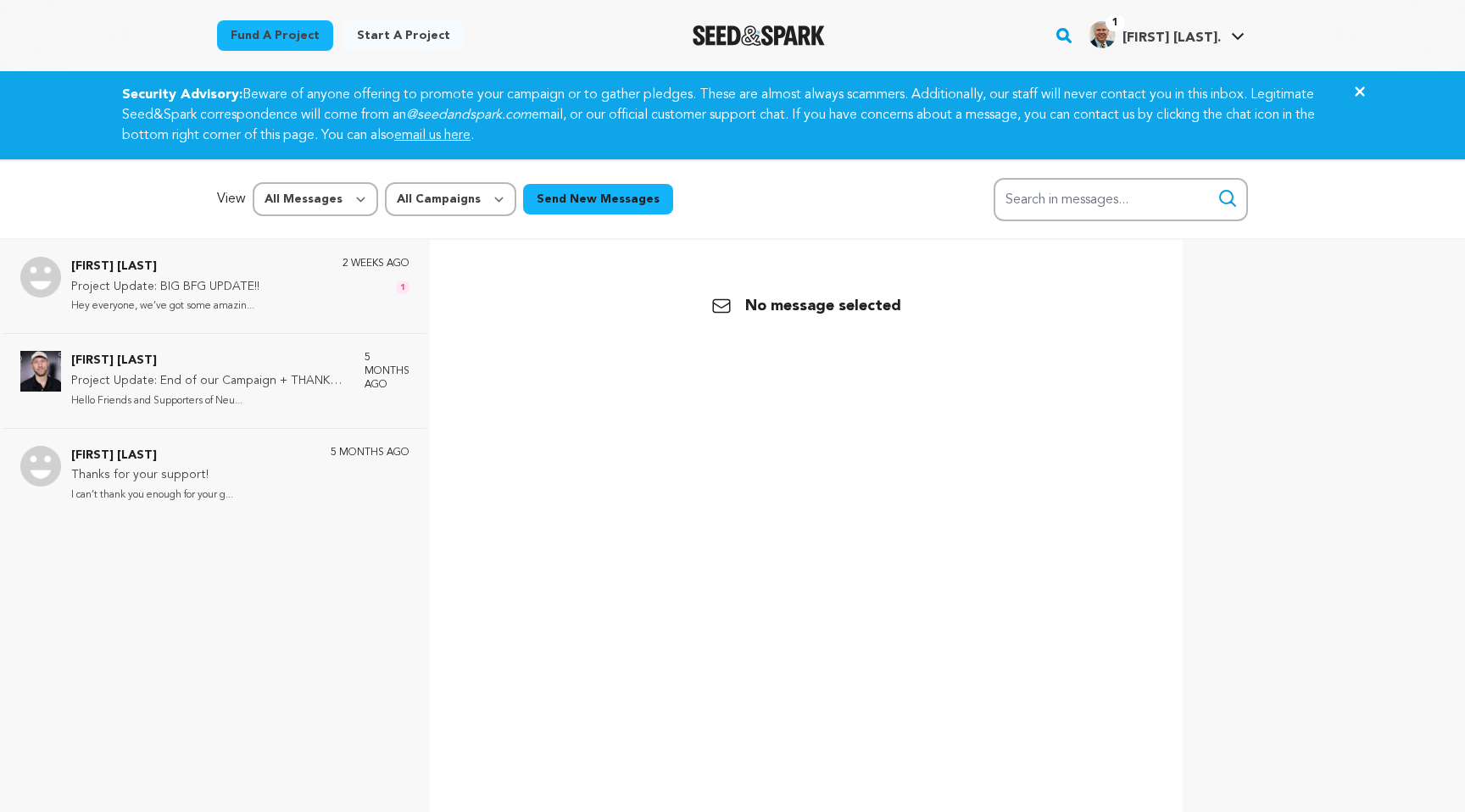 scroll, scrollTop: 0, scrollLeft: 0, axis: both 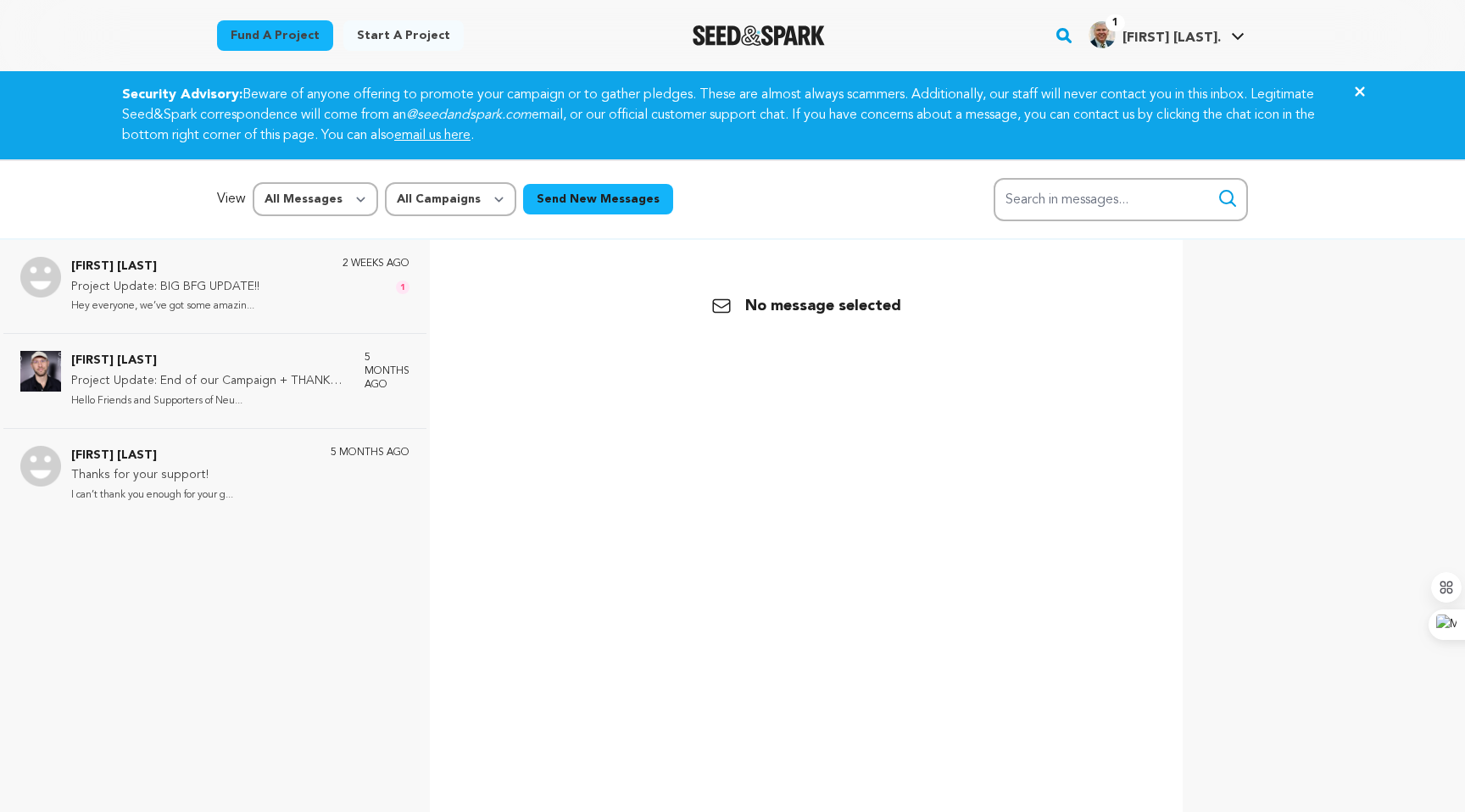 click on "No message selected" at bounding box center [806, 306] 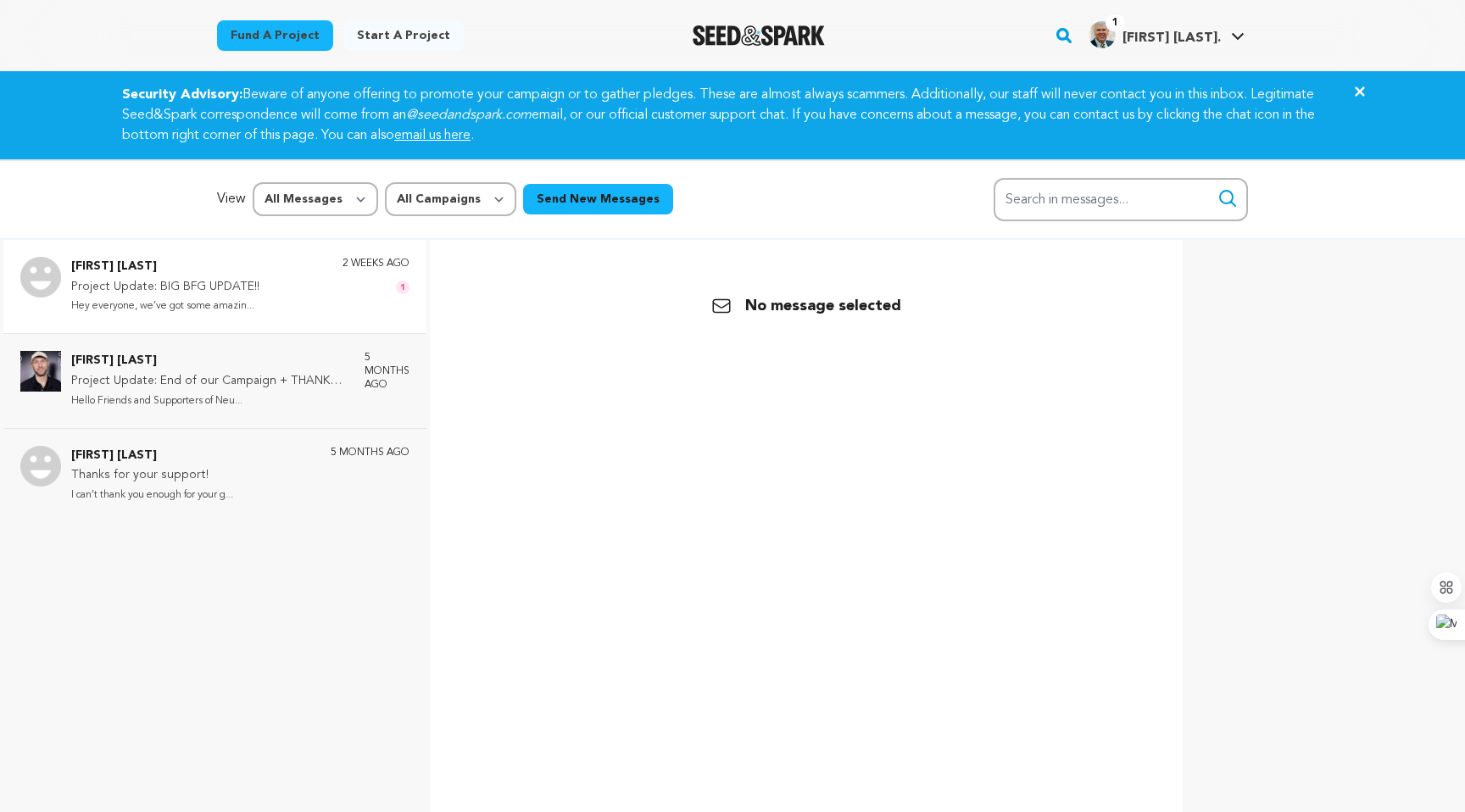 click on "Project Update:
BIG BFG UPDATE!!" at bounding box center (165, 287) 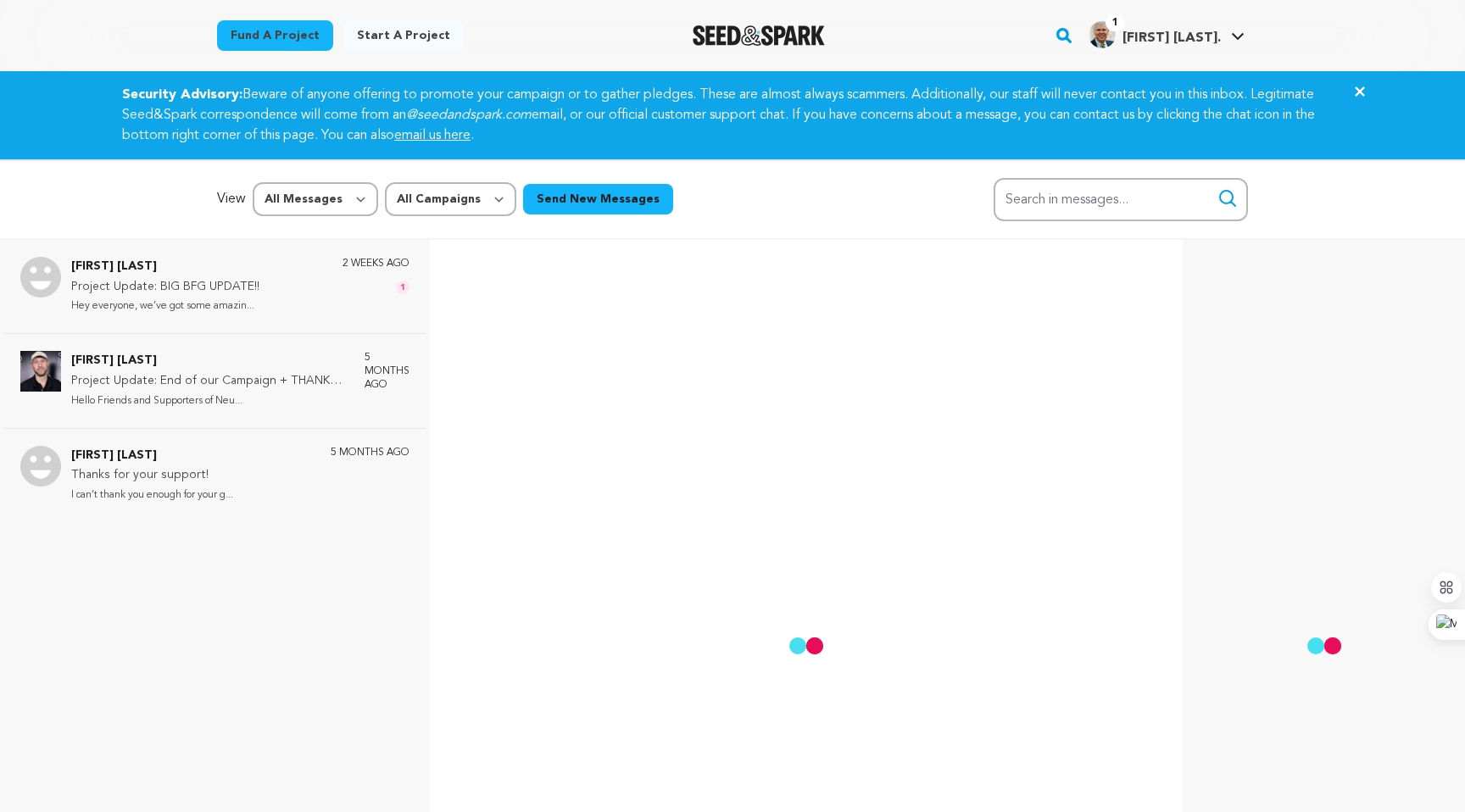 scroll, scrollTop: 82, scrollLeft: 0, axis: vertical 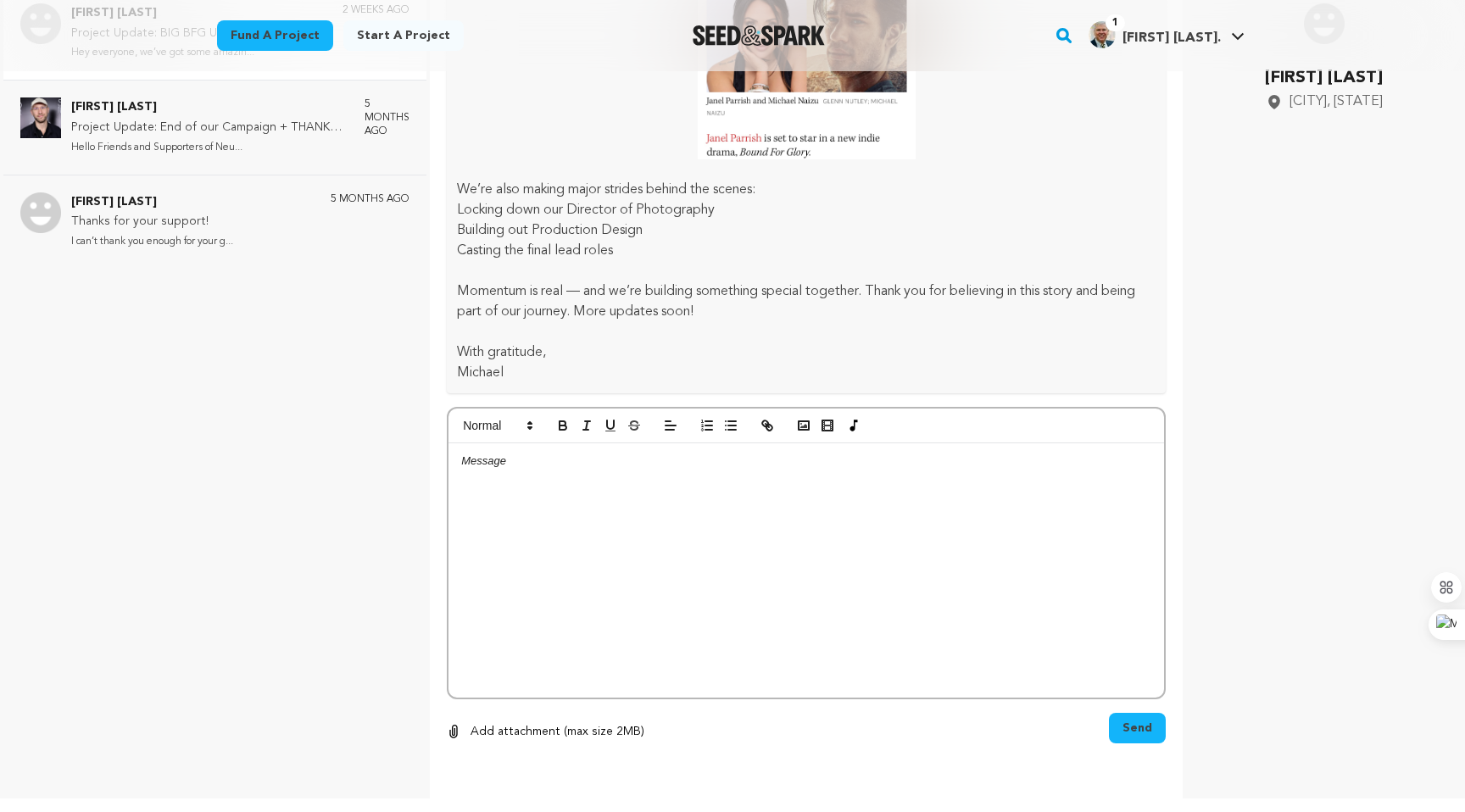 click at bounding box center [806, 570] 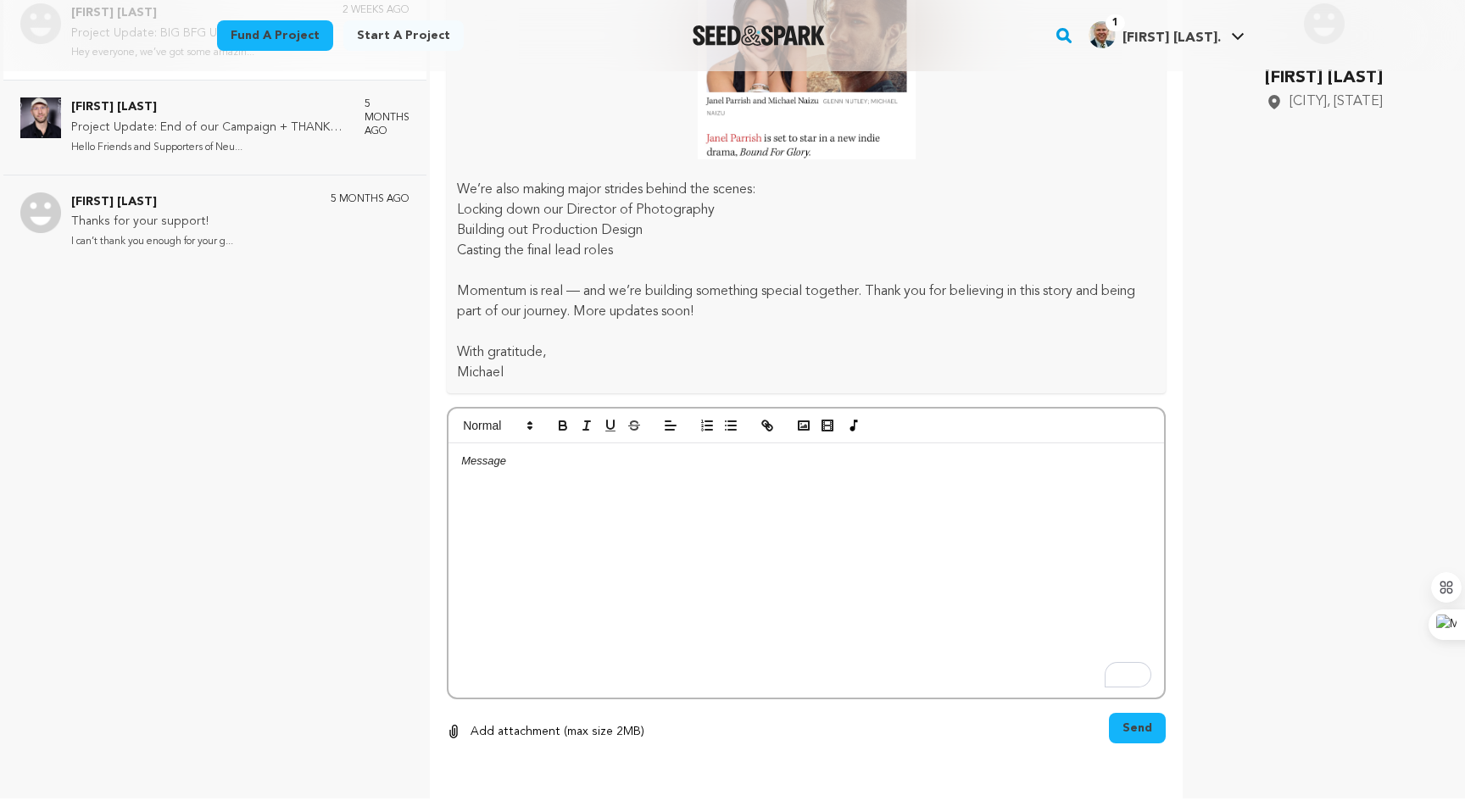click at bounding box center (806, 570) 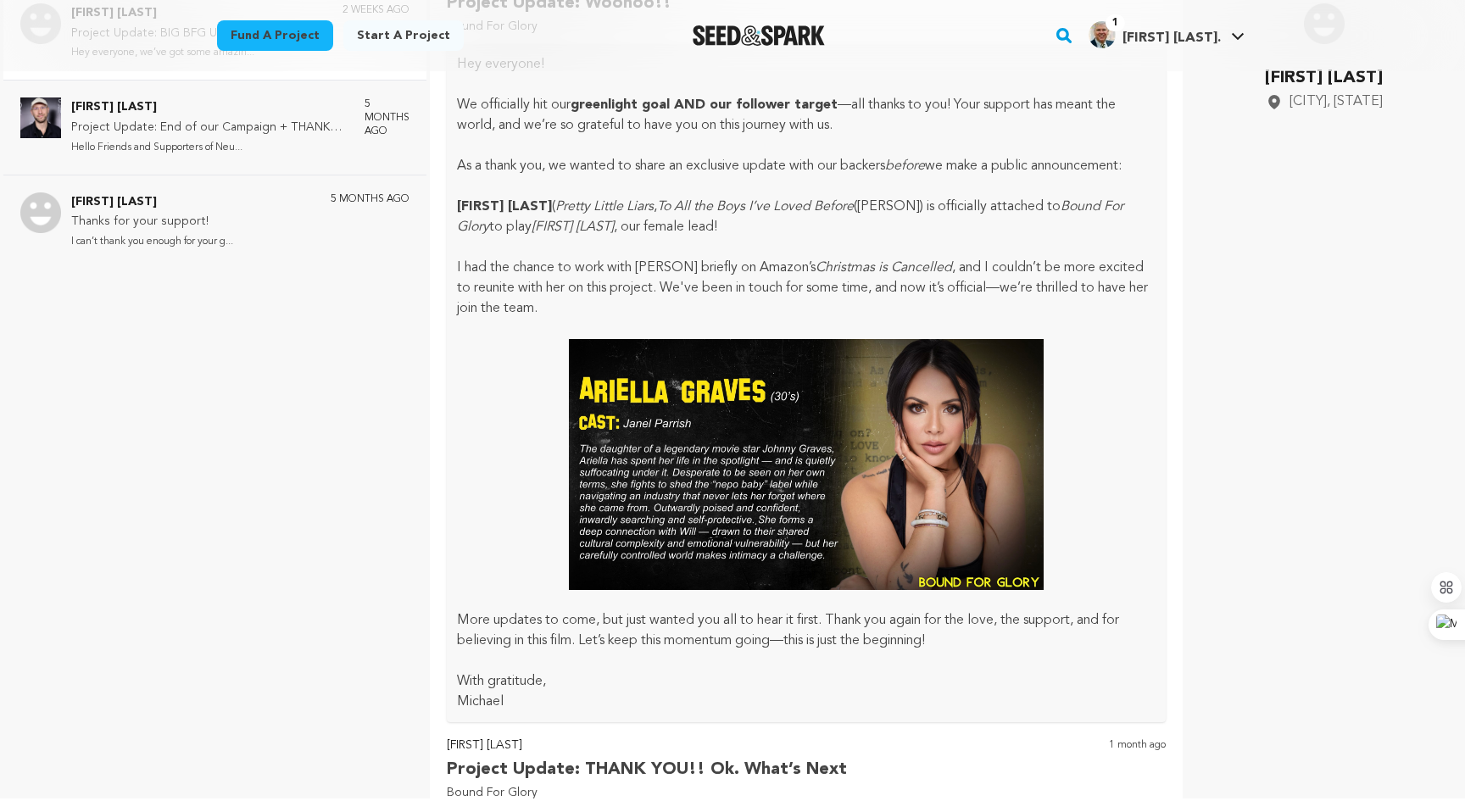 scroll, scrollTop: 658, scrollLeft: 0, axis: vertical 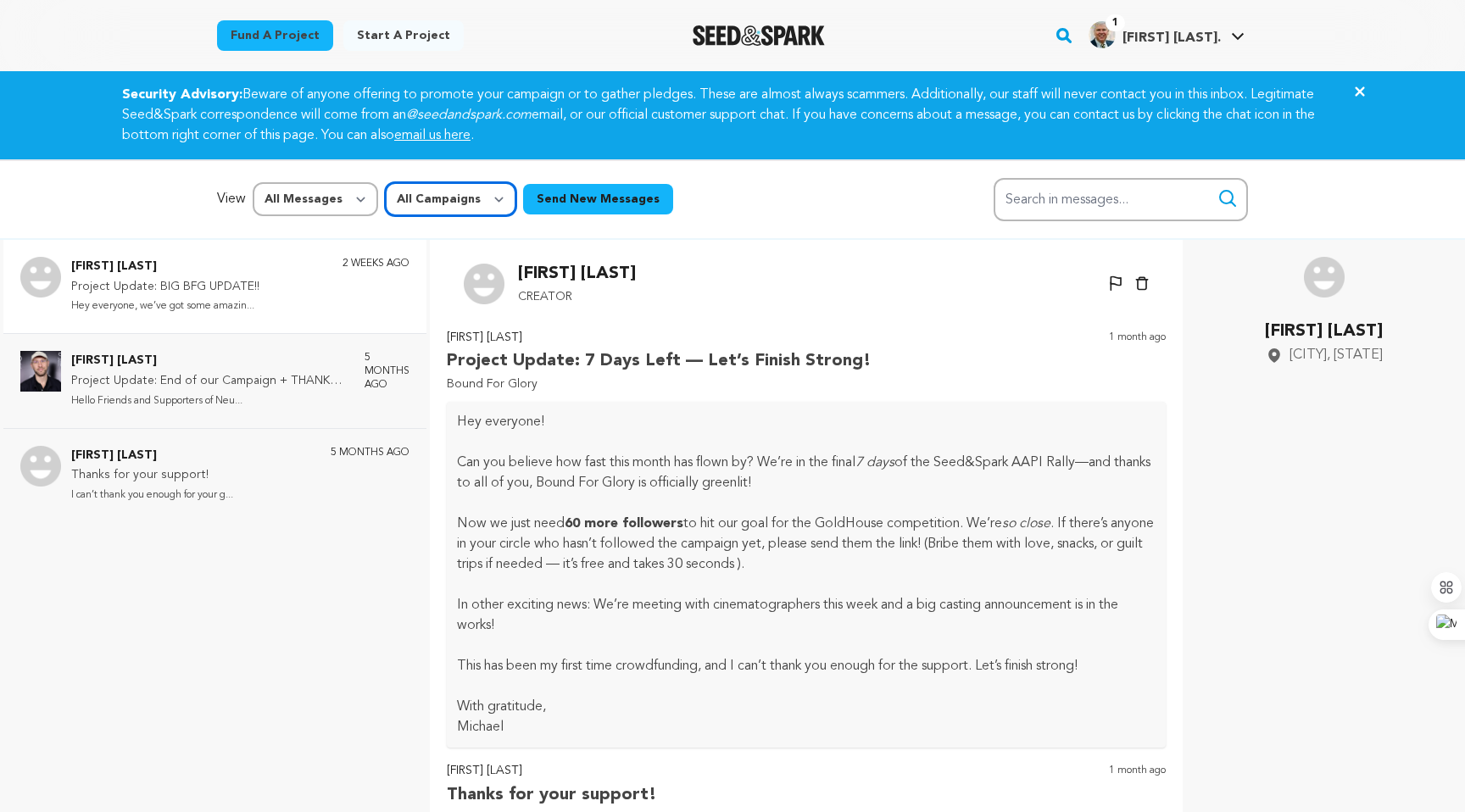 click on "All Campaigns
Misfire" at bounding box center (450, 199) 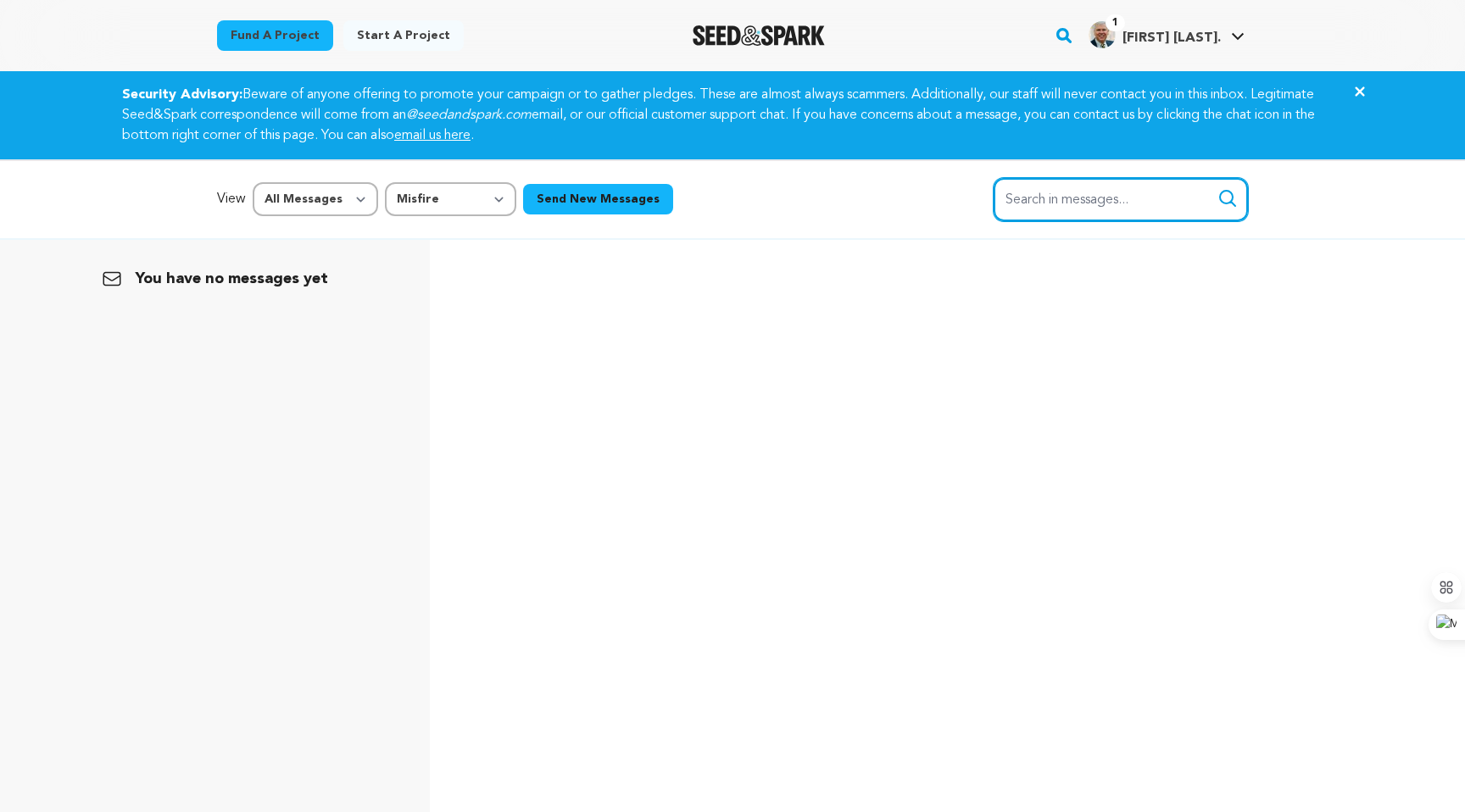 click on "Search in messages..." at bounding box center (1121, 199) 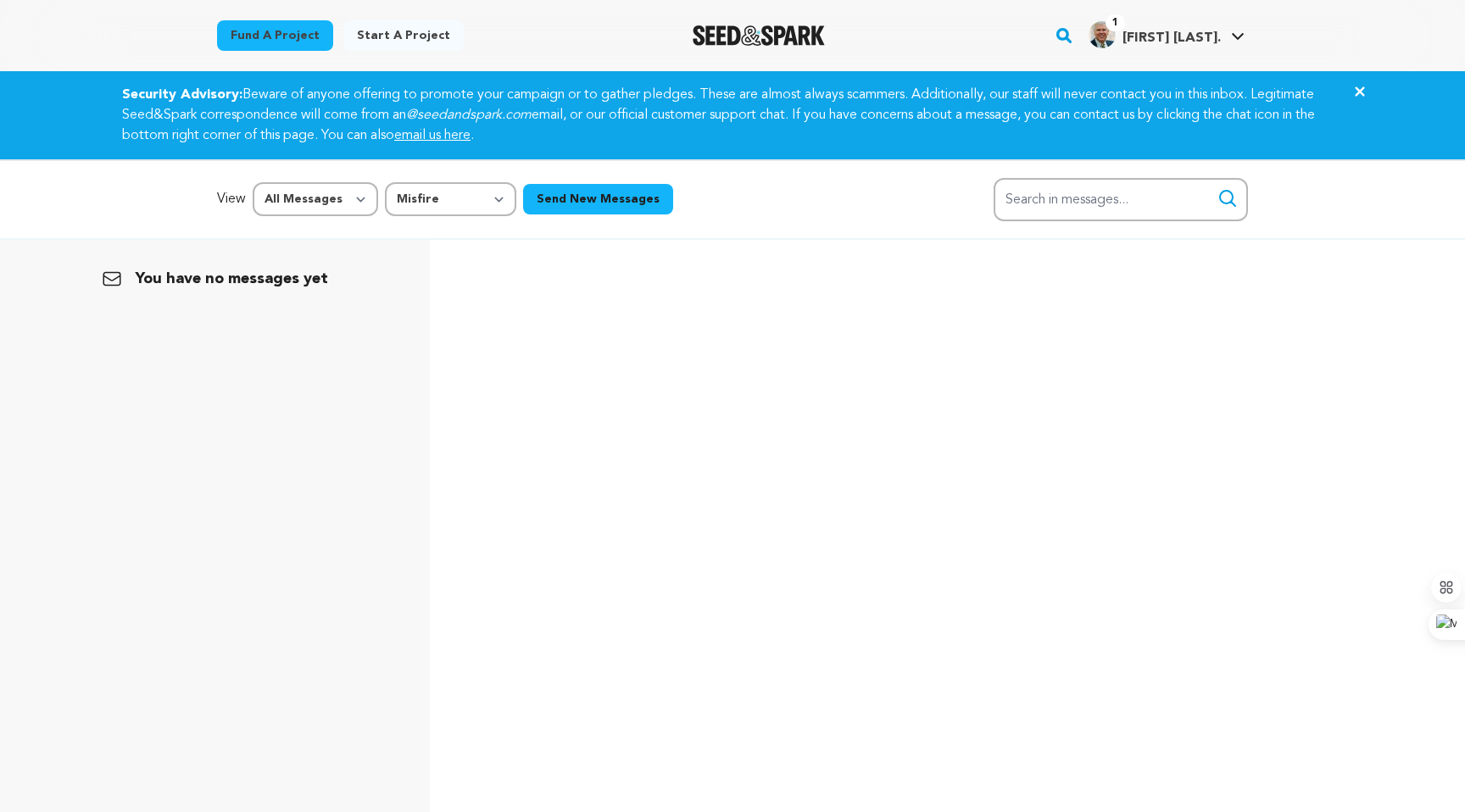 click on "You have no messages yet" at bounding box center [732, 646] 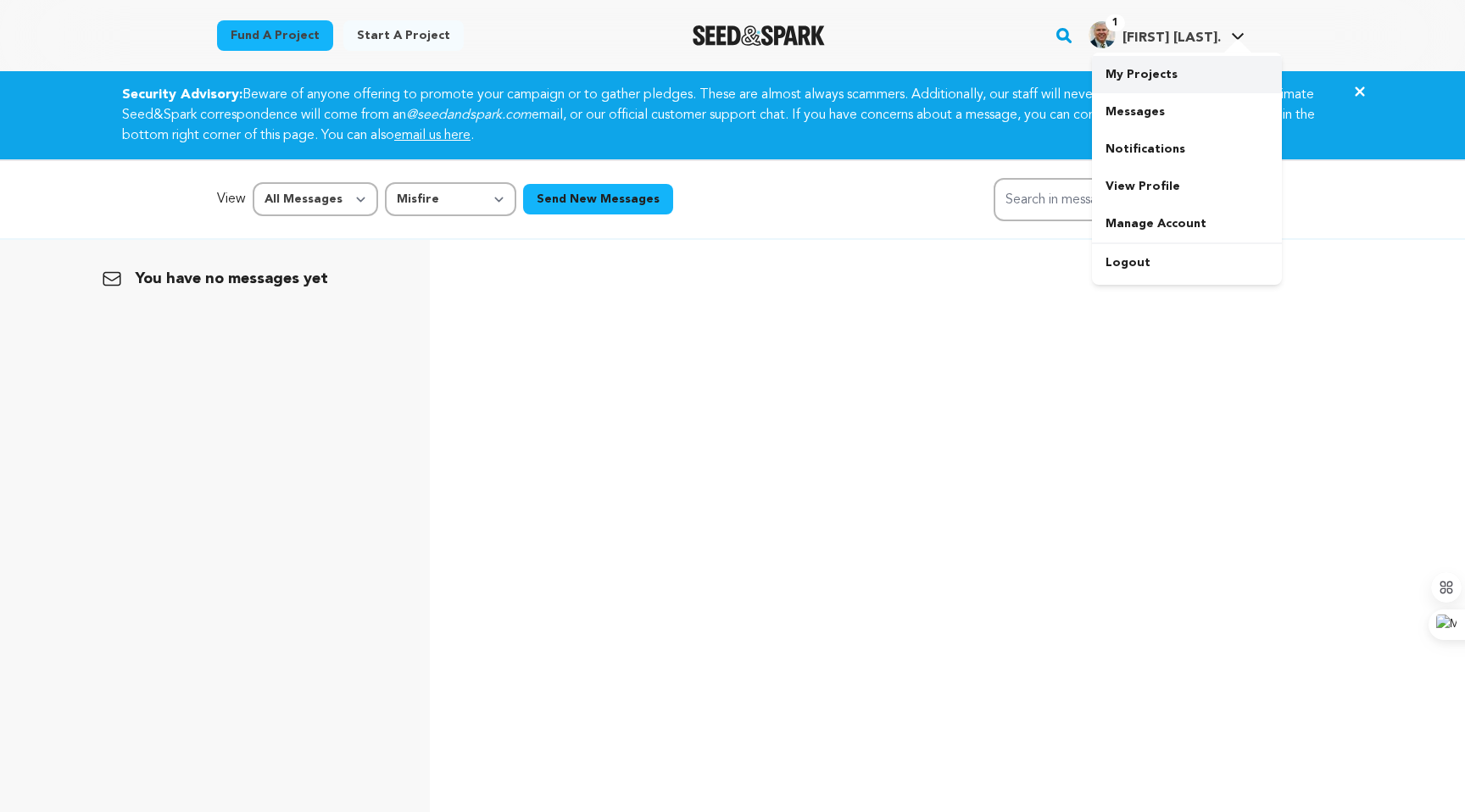 click on "My Projects" at bounding box center [1187, 75] 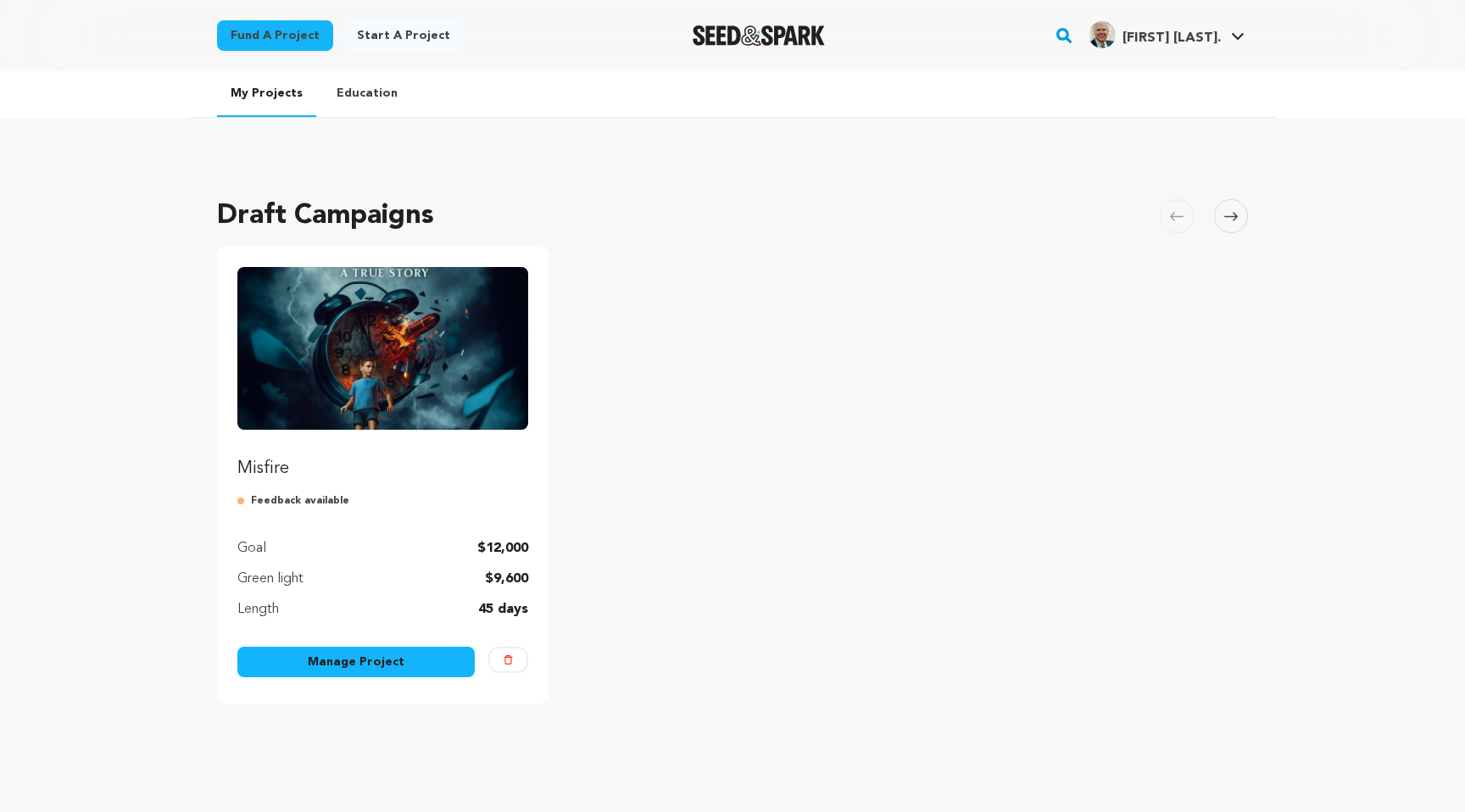 scroll, scrollTop: 0, scrollLeft: 0, axis: both 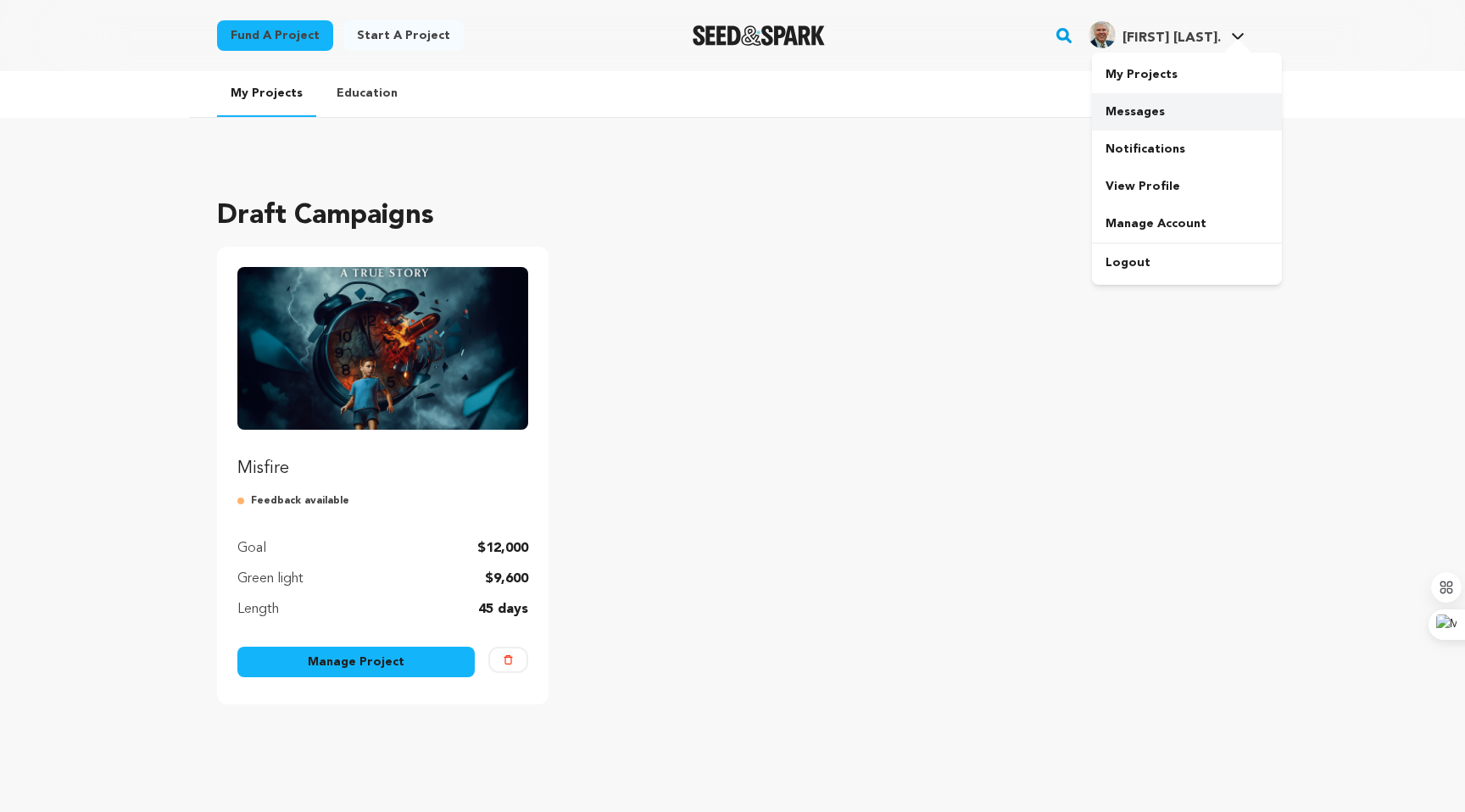 click on "Messages" at bounding box center (1187, 112) 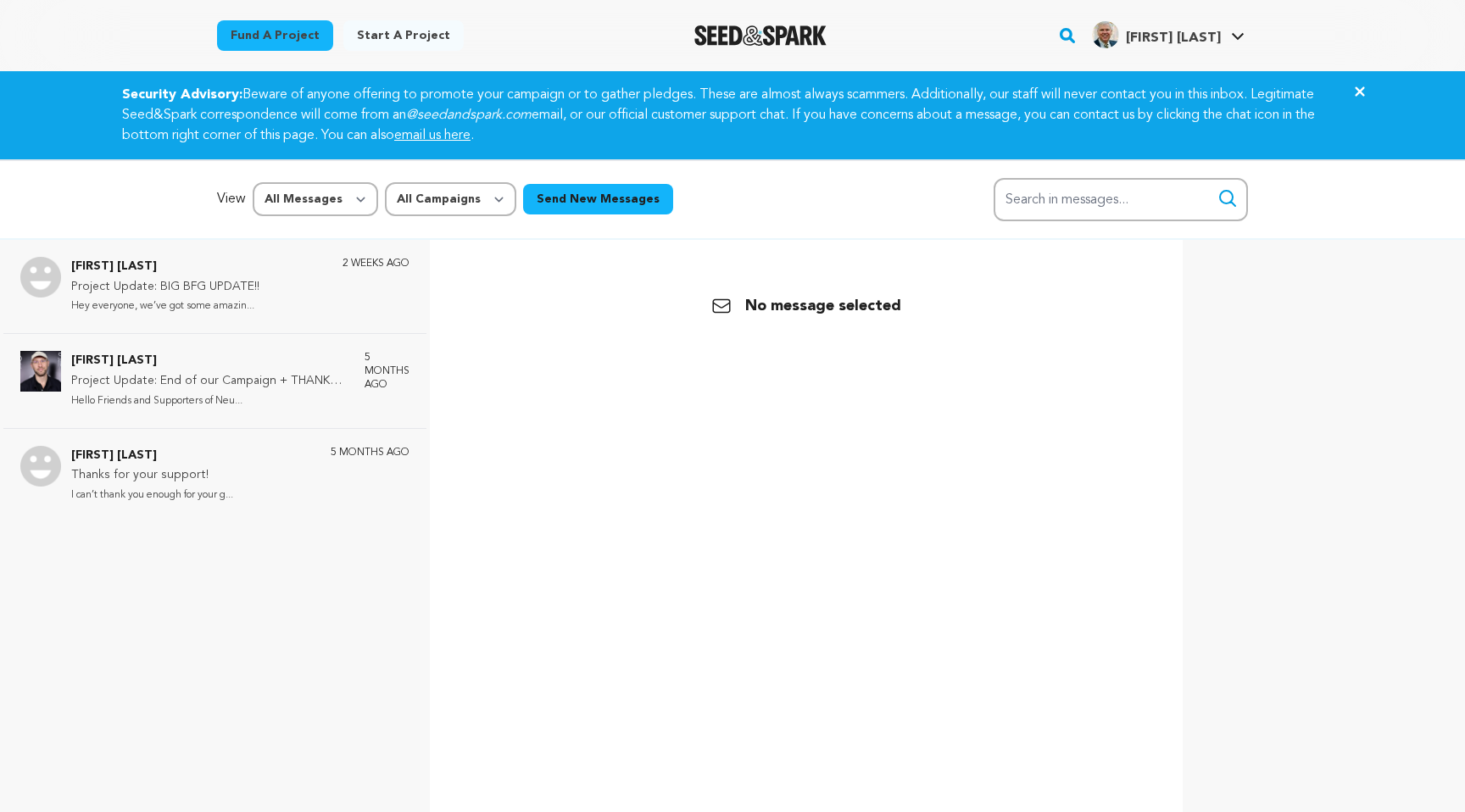 scroll, scrollTop: 0, scrollLeft: 0, axis: both 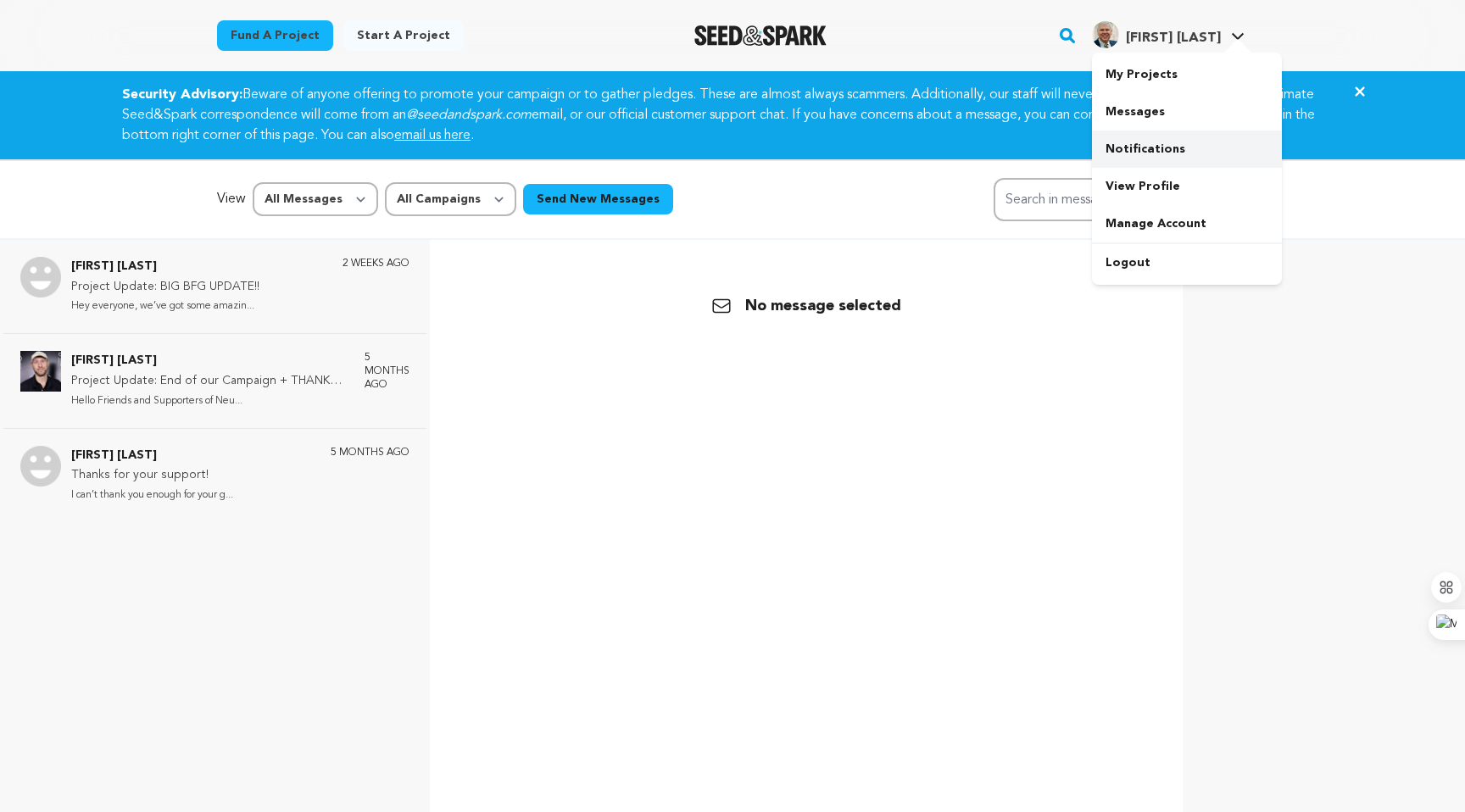 click on "Notifications" at bounding box center (1187, 149) 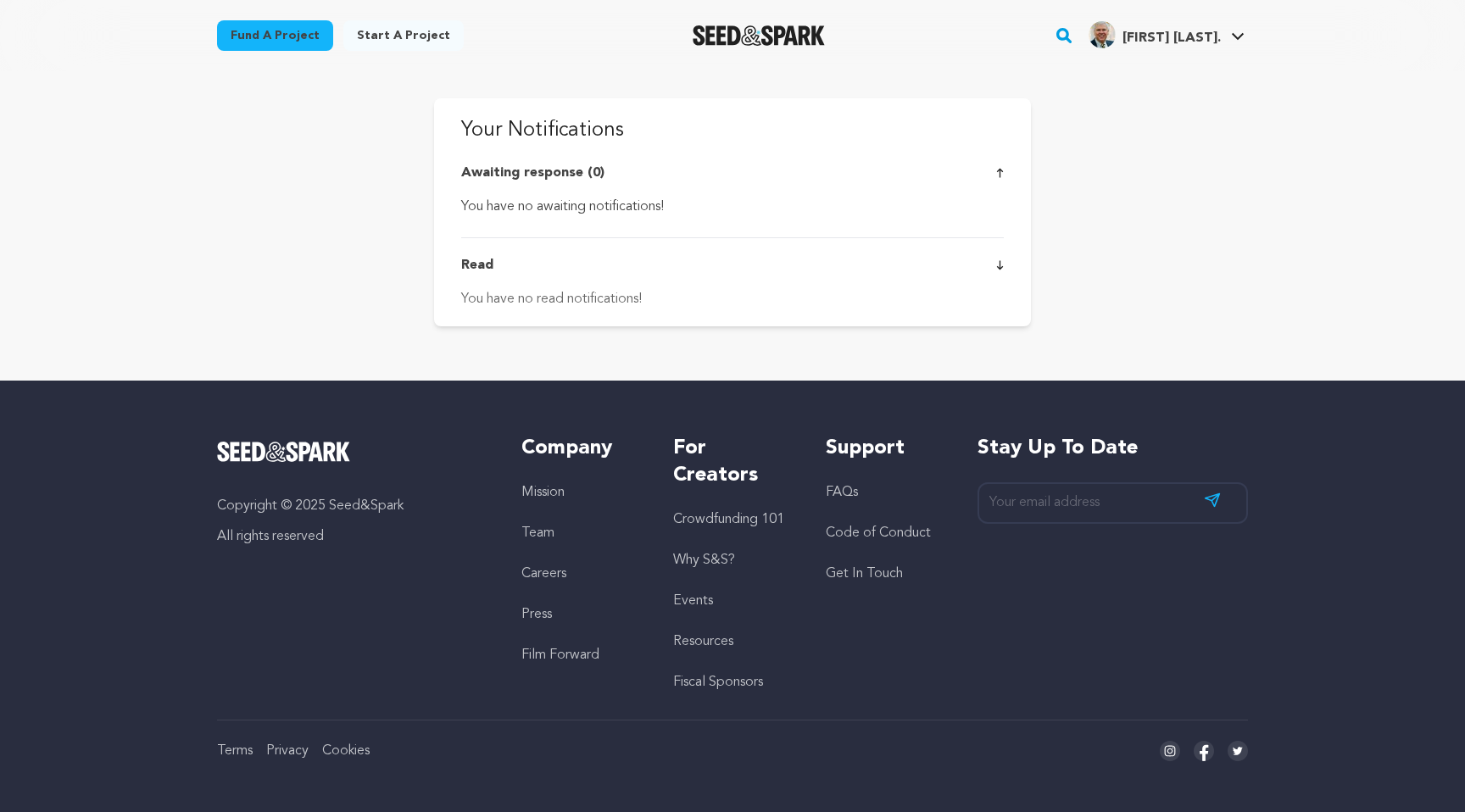 scroll, scrollTop: 0, scrollLeft: 0, axis: both 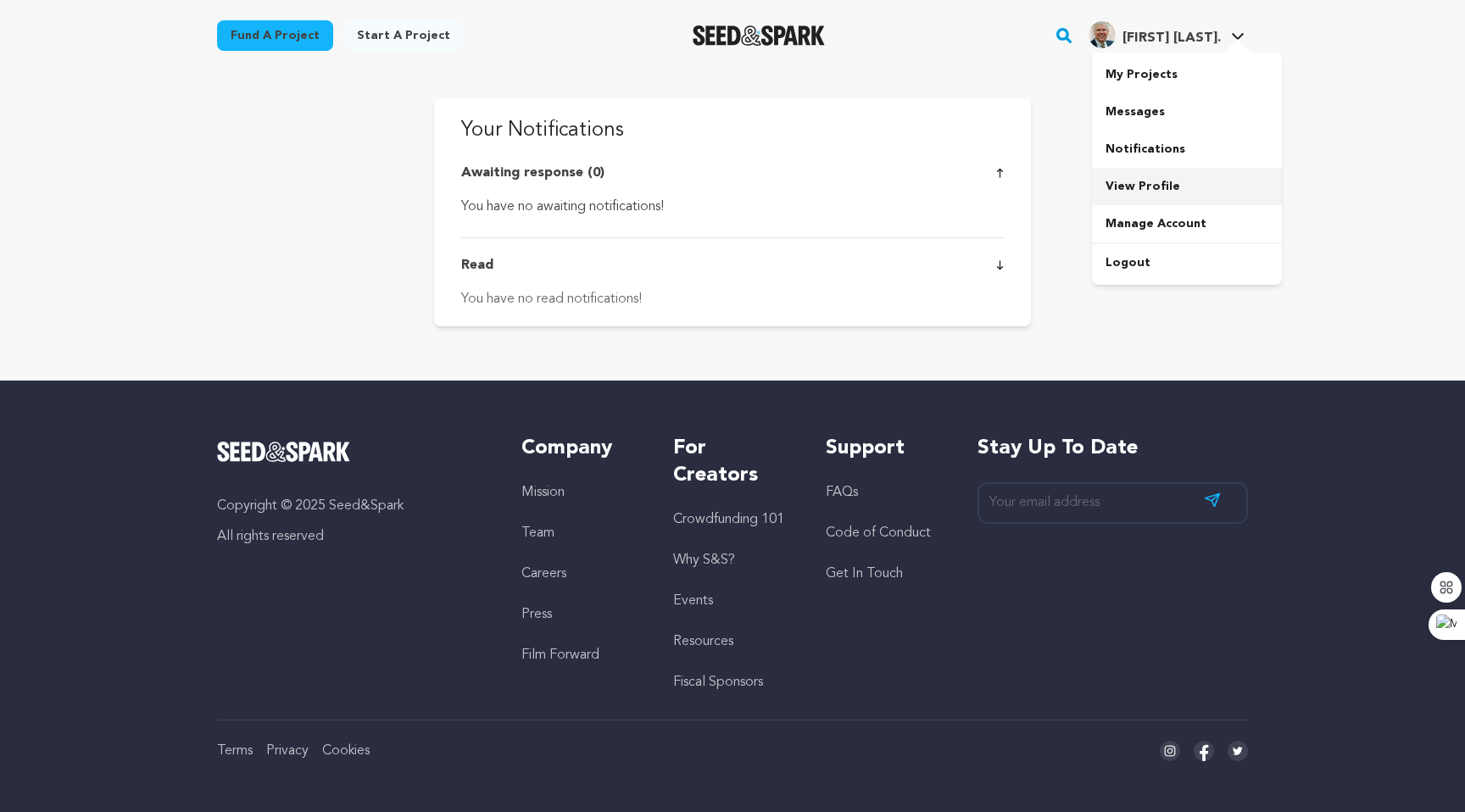 click on "View Profile" at bounding box center (1187, 186) 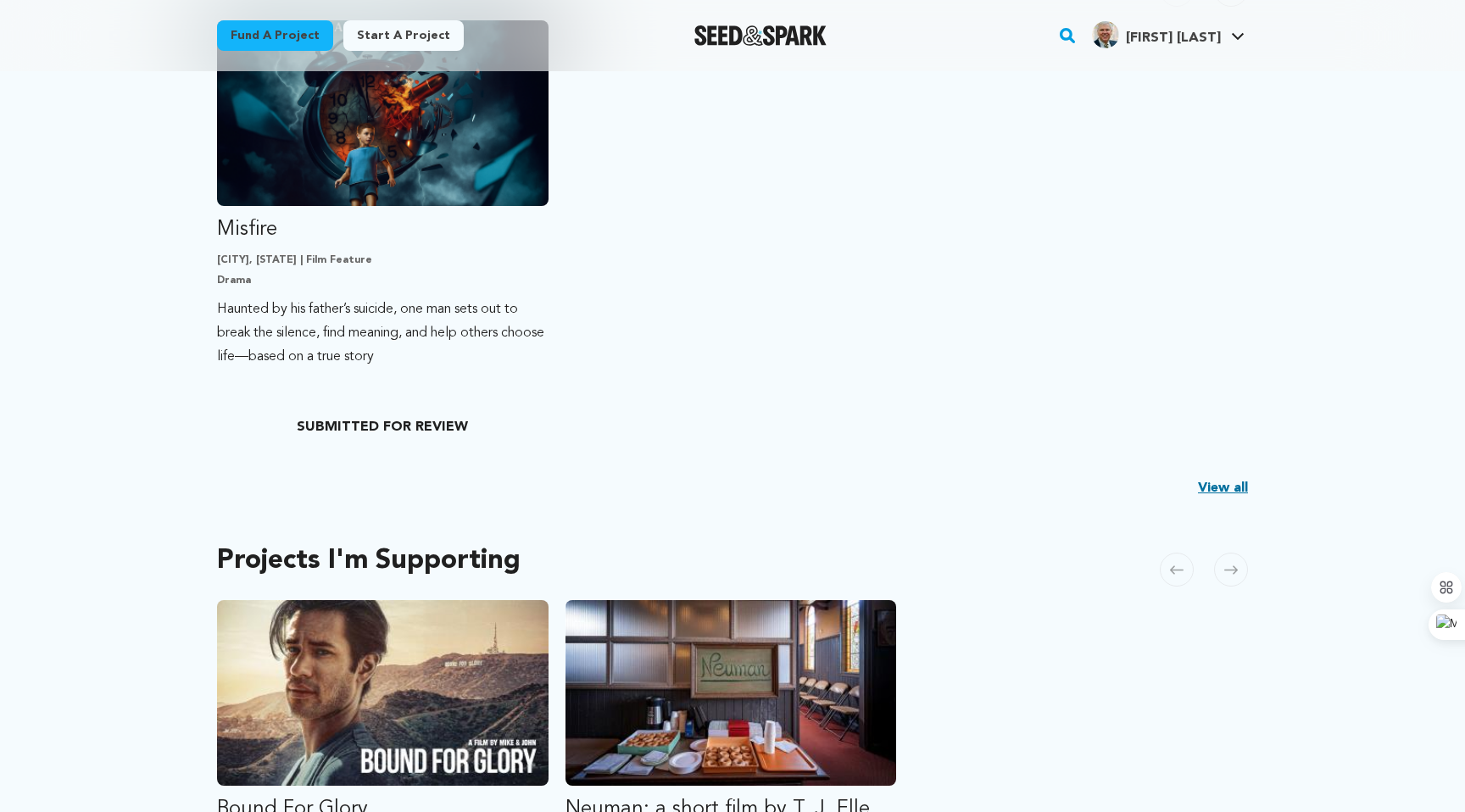 scroll, scrollTop: 462, scrollLeft: 0, axis: vertical 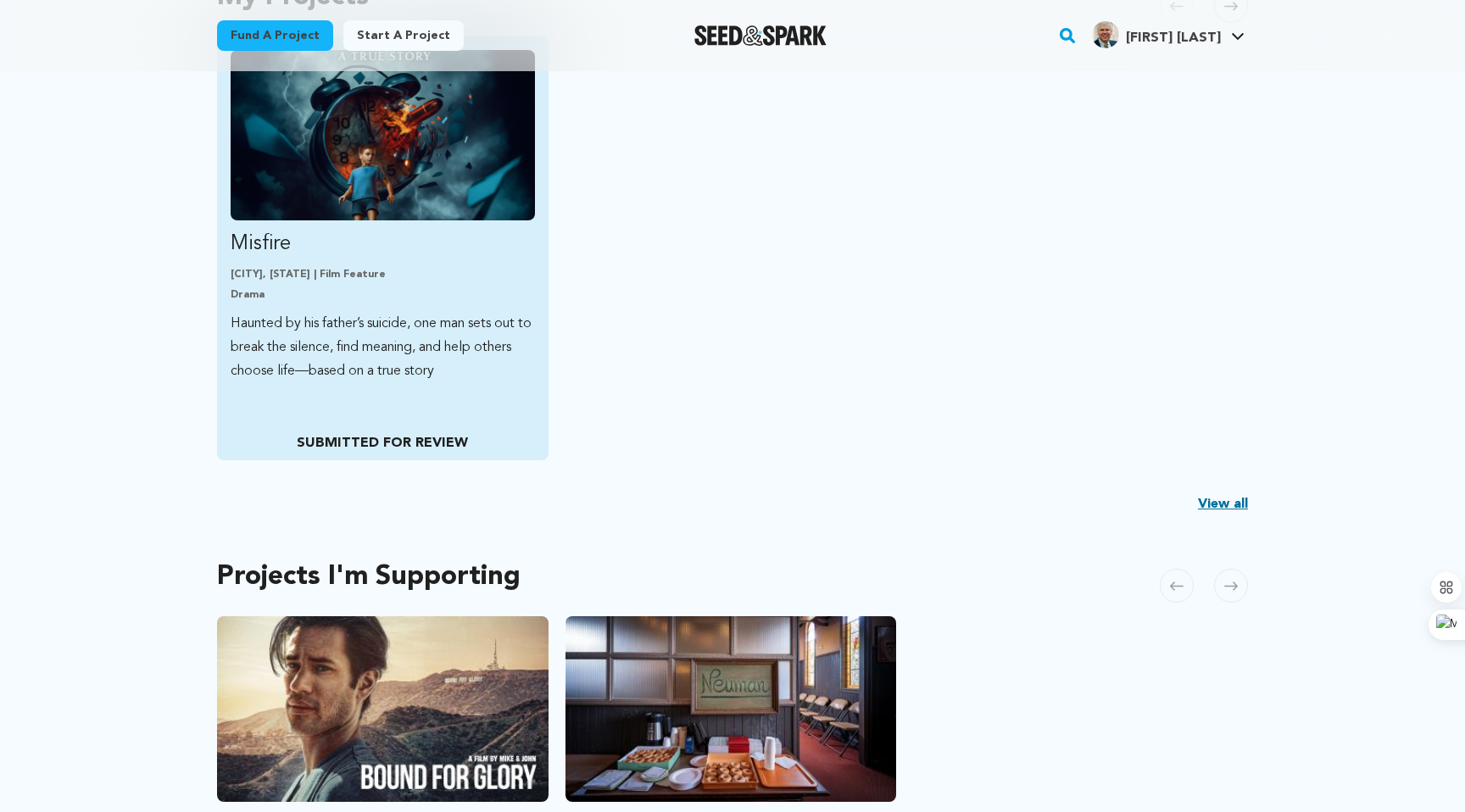 click on "SUBMITTED FOR REVIEW" at bounding box center [382, 443] 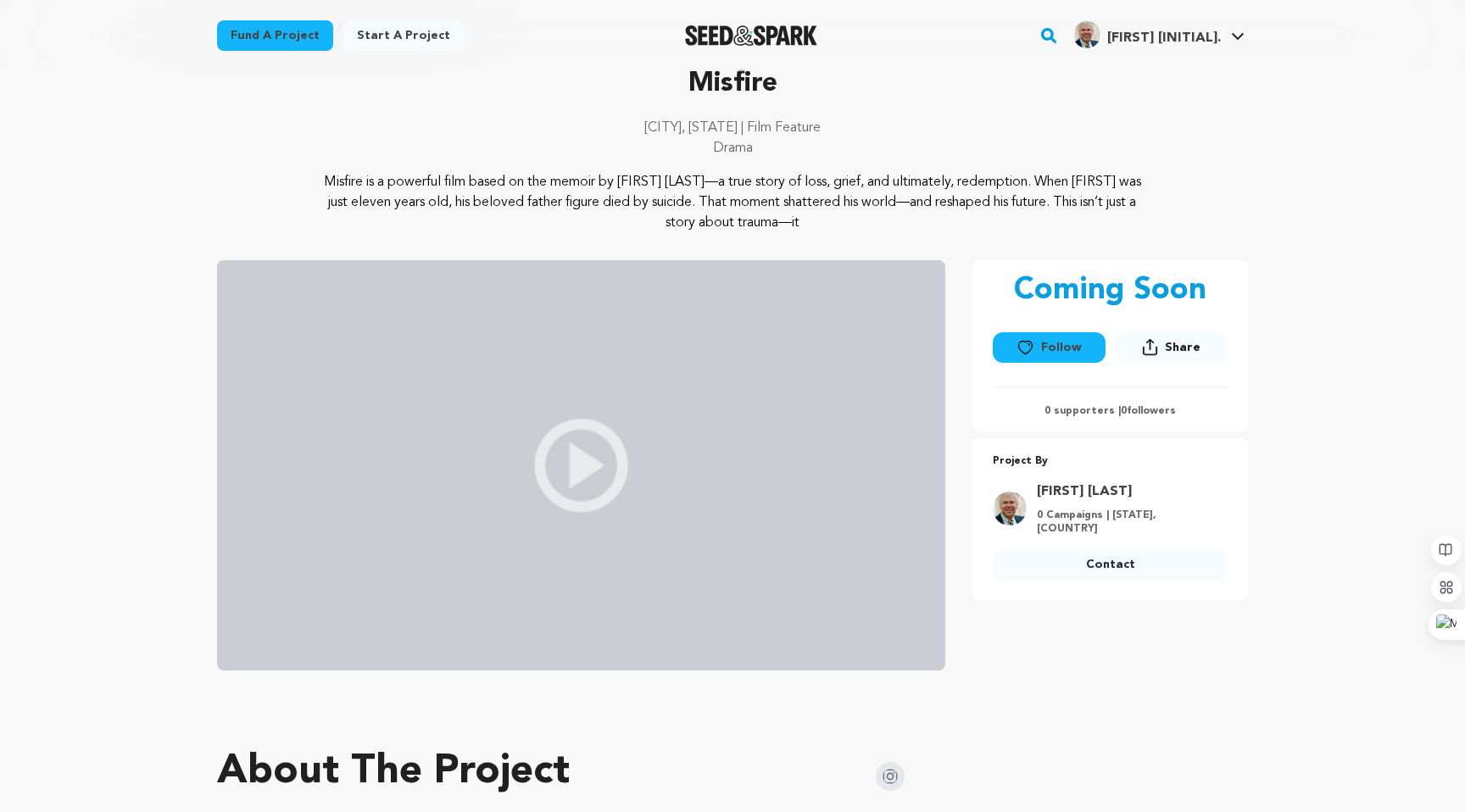 scroll, scrollTop: 0, scrollLeft: 0, axis: both 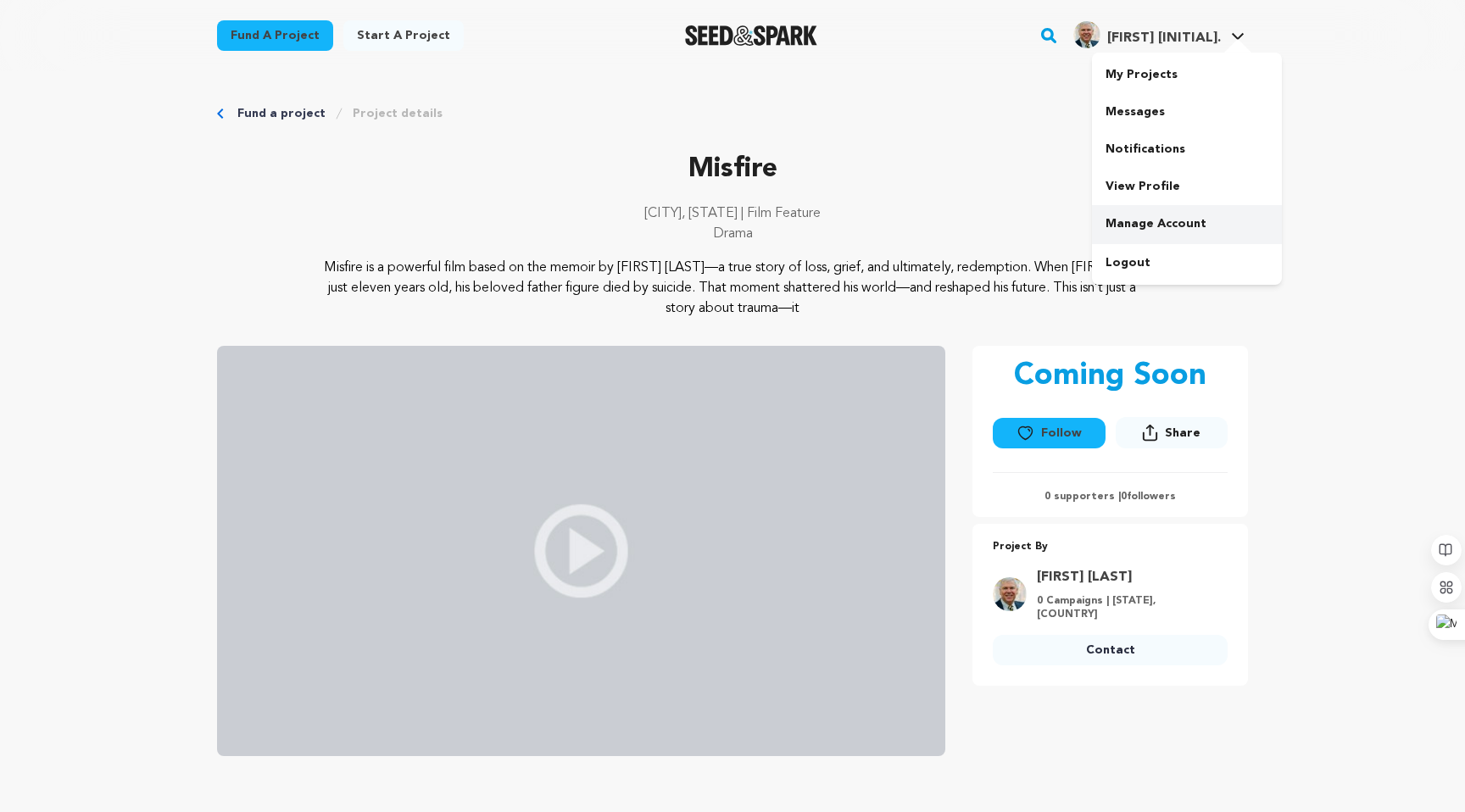 click on "Manage Account" at bounding box center [1187, 224] 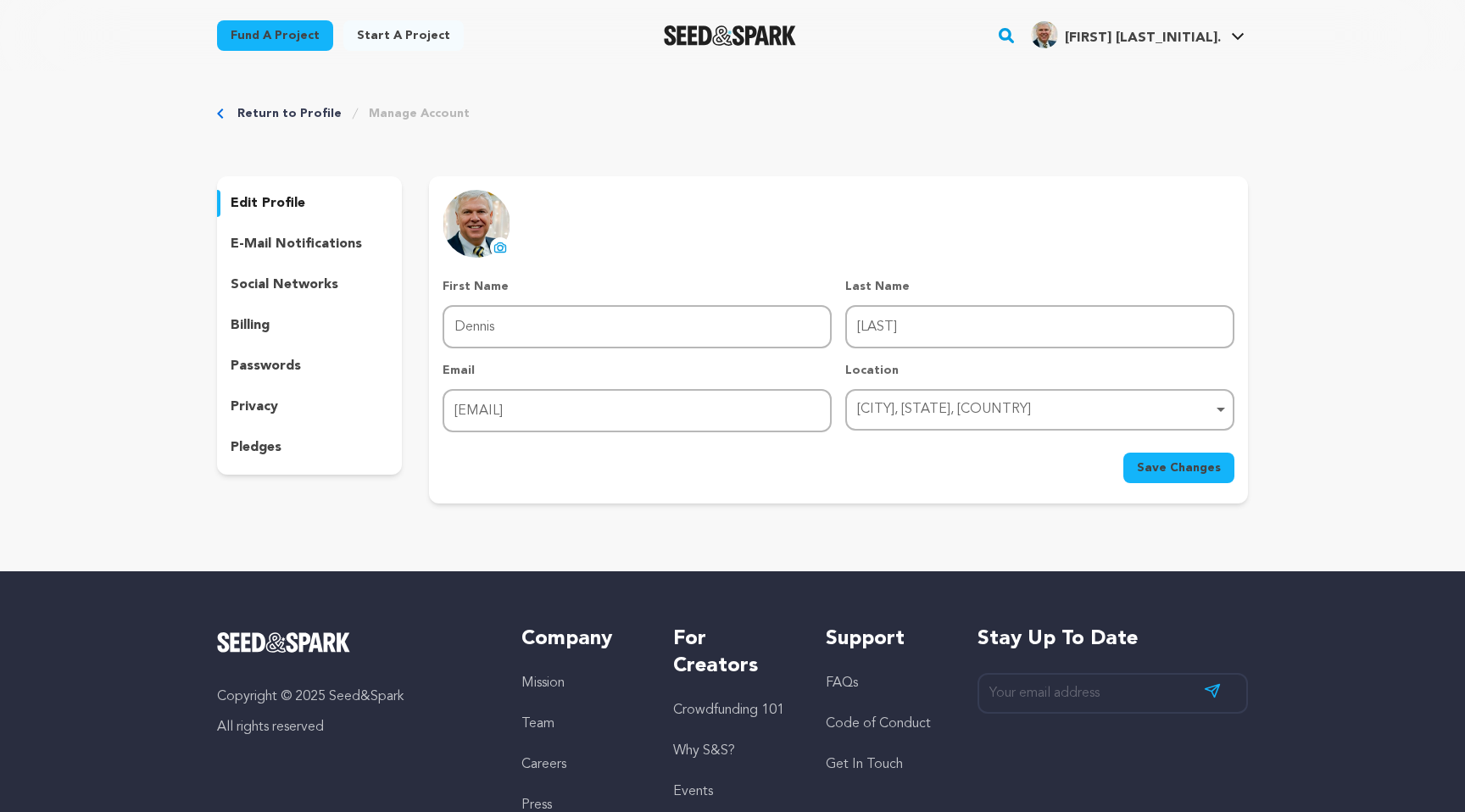 scroll, scrollTop: 0, scrollLeft: 0, axis: both 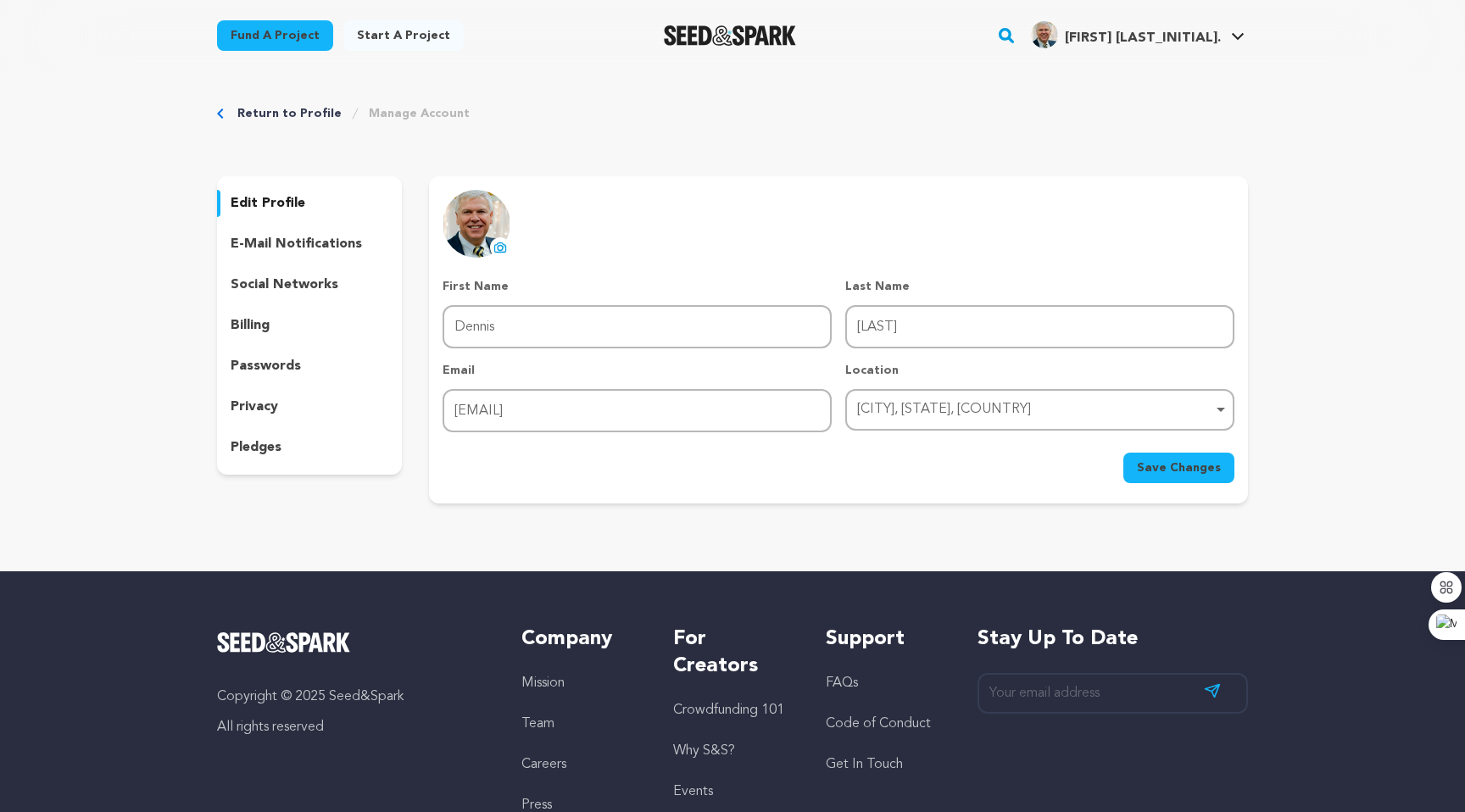click on "e-mail notifications" at bounding box center [296, 244] 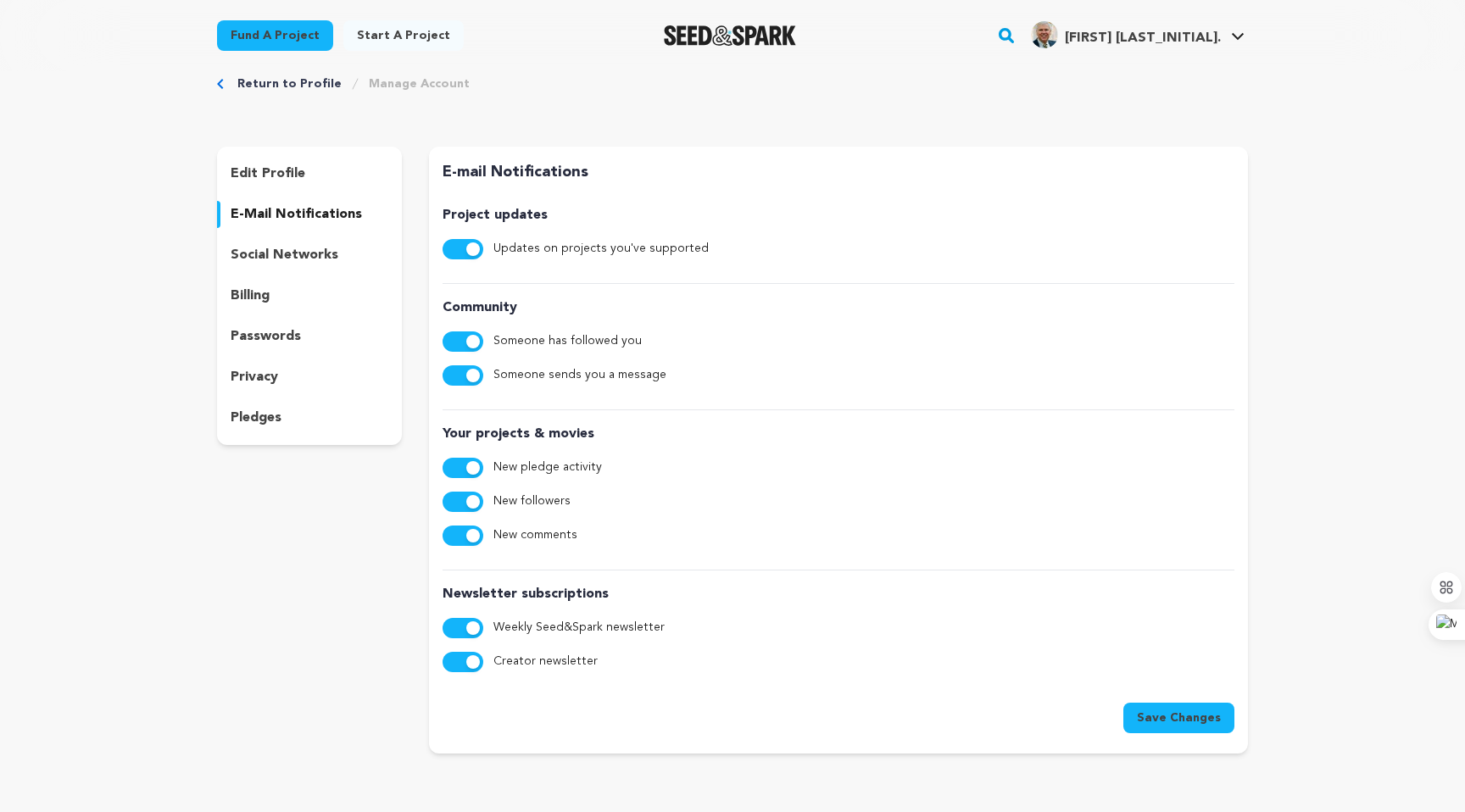scroll, scrollTop: 0, scrollLeft: 0, axis: both 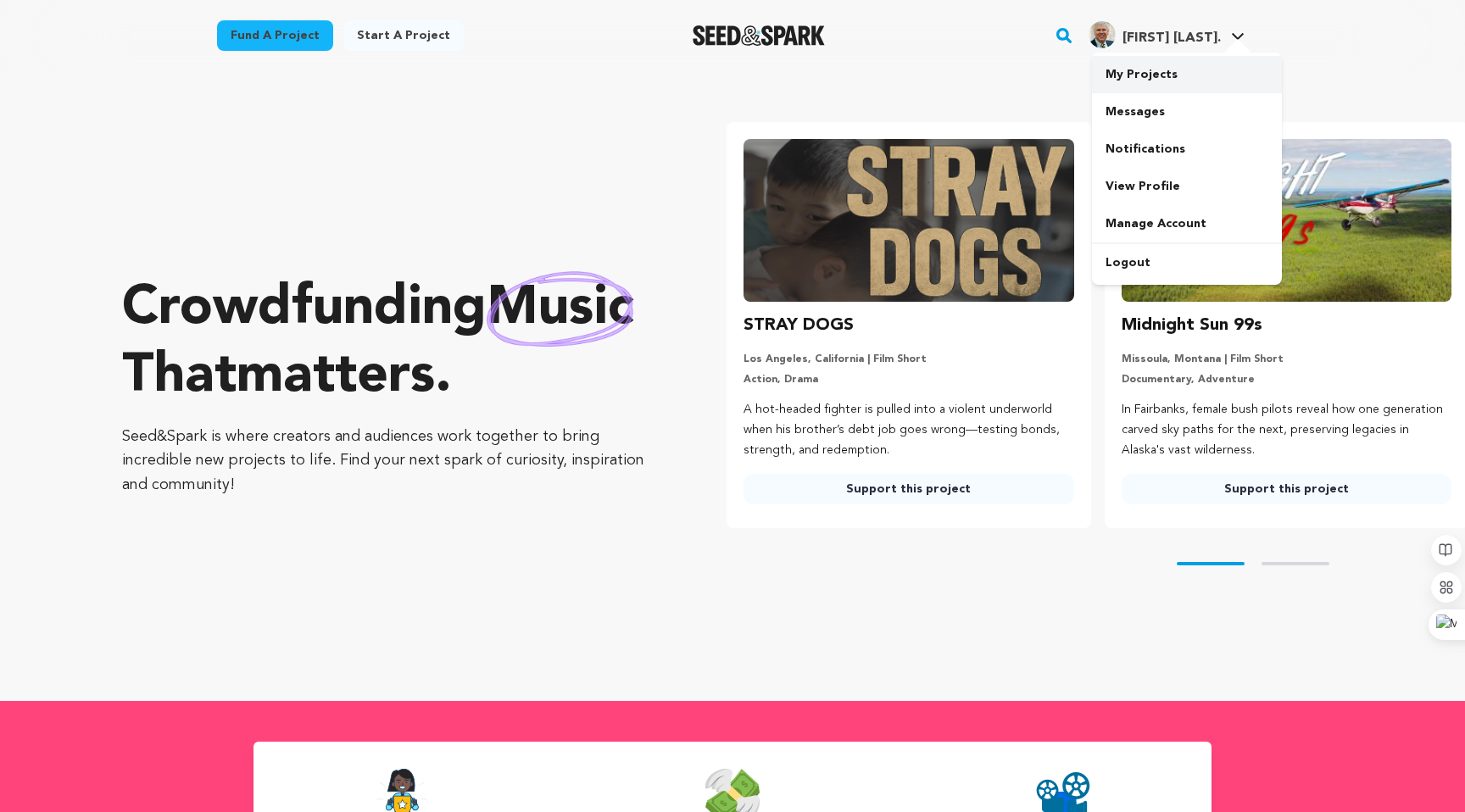 click on "My Projects" at bounding box center [1187, 75] 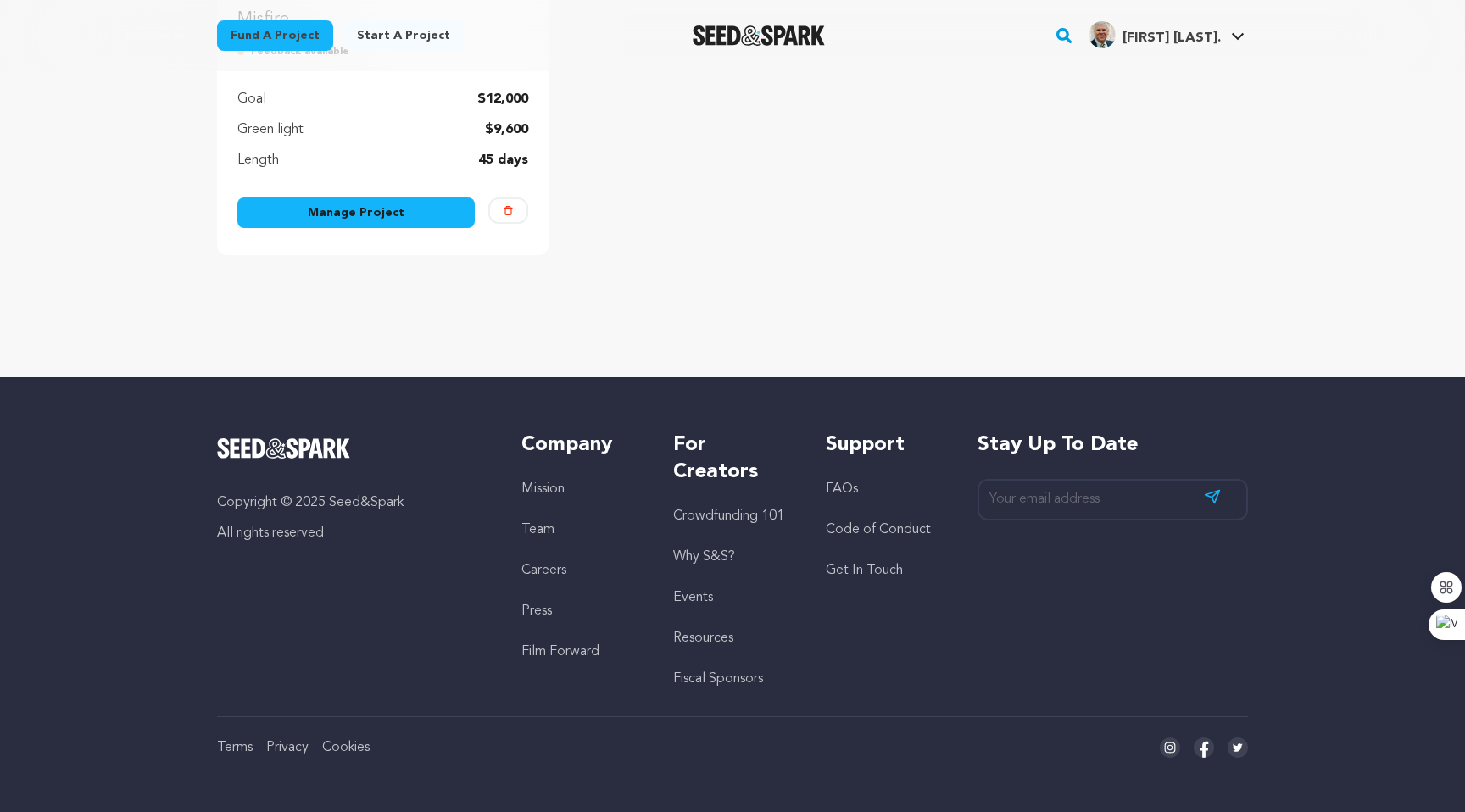 scroll, scrollTop: 0, scrollLeft: 0, axis: both 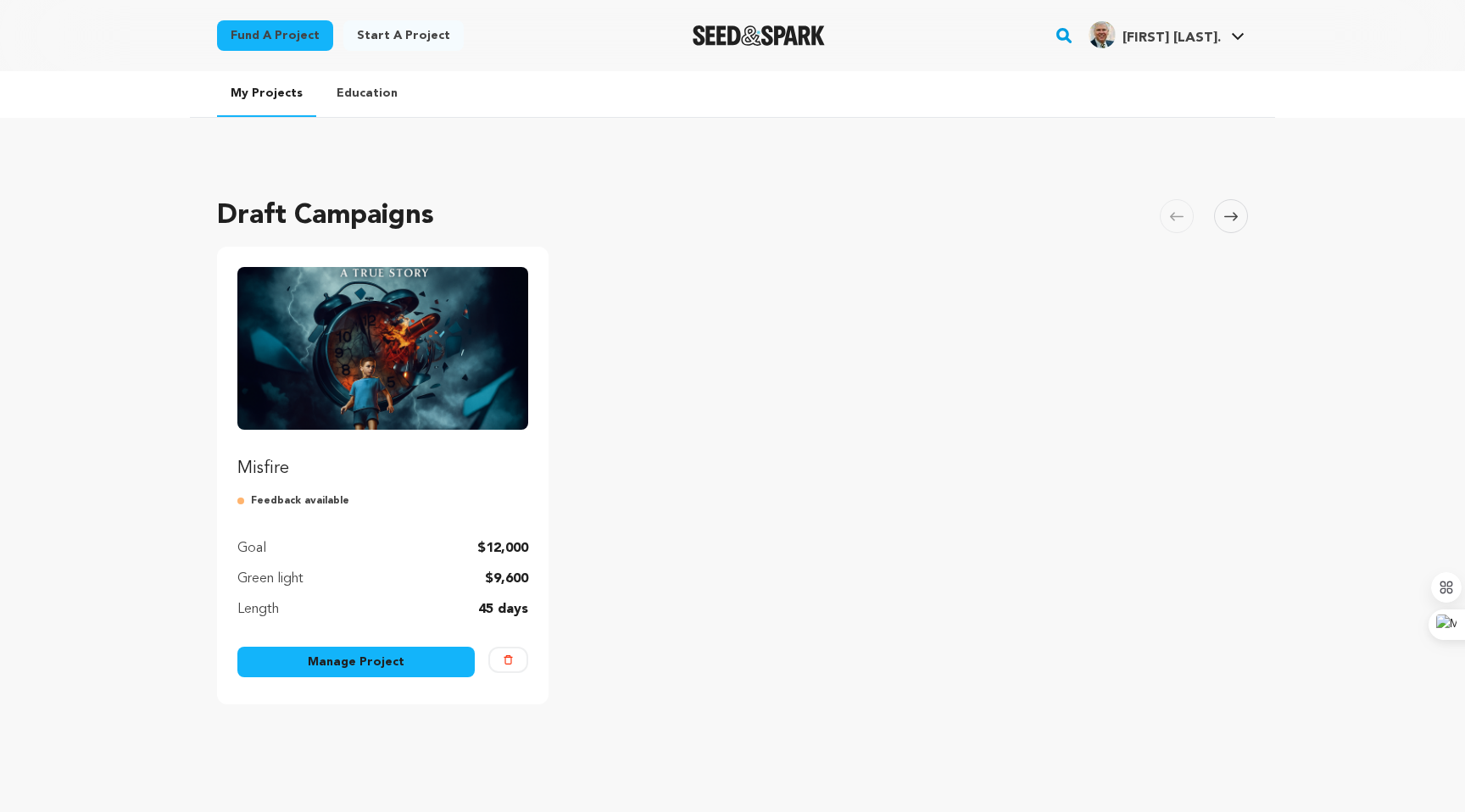 click on "Start a project" at bounding box center (404, 36) 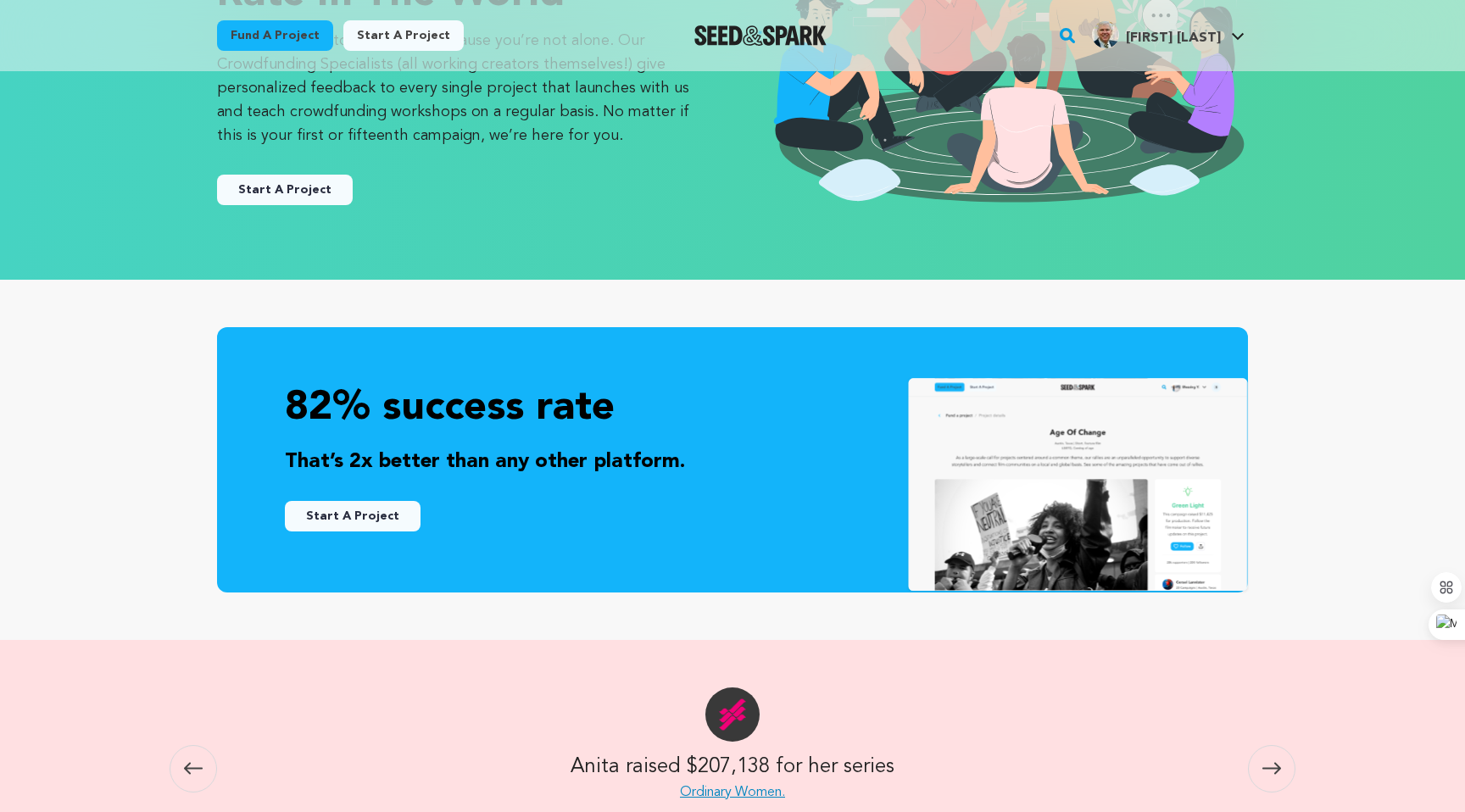 scroll, scrollTop: 0, scrollLeft: 0, axis: both 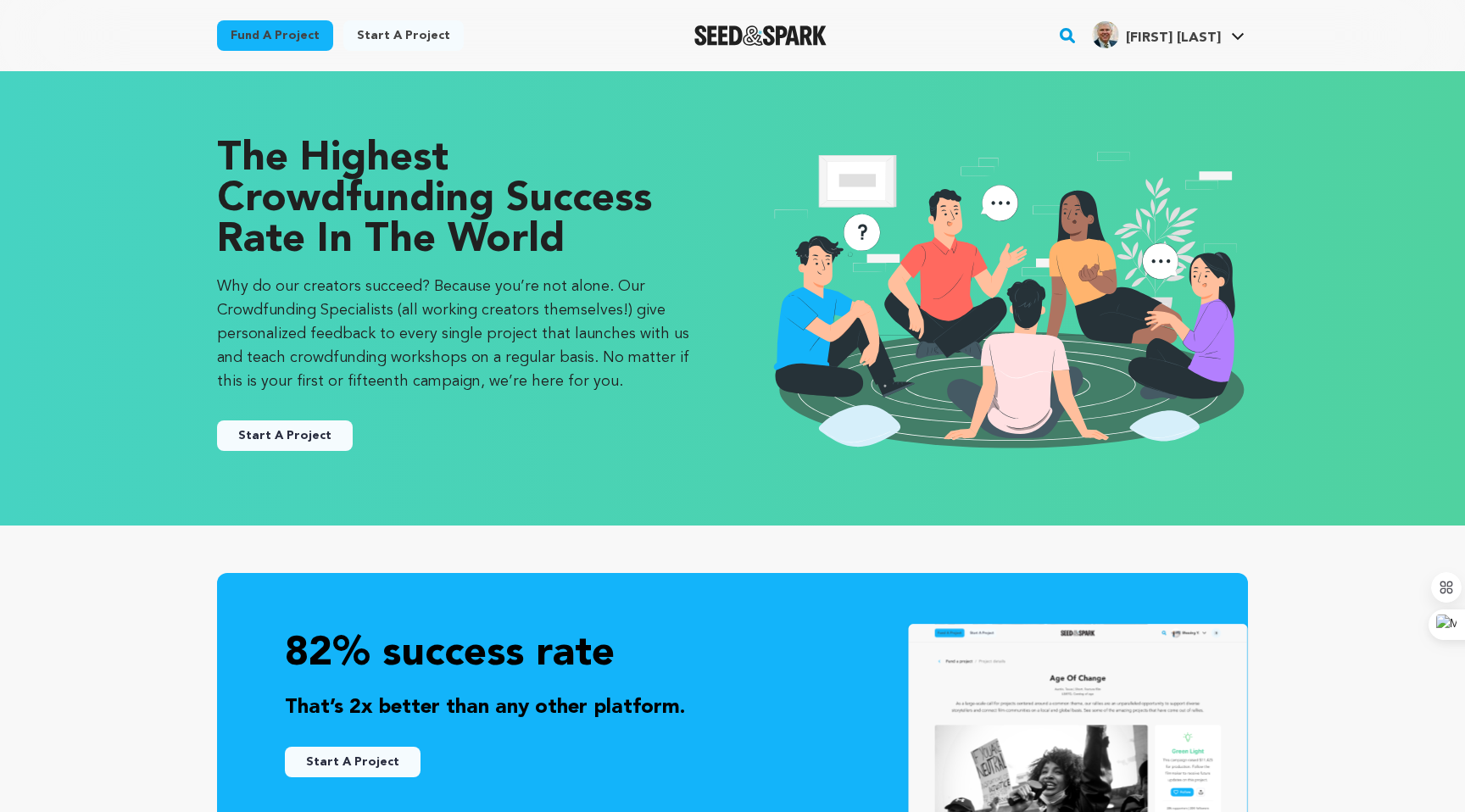 click on "[FIRST] [LAST]" at bounding box center (1156, 35) 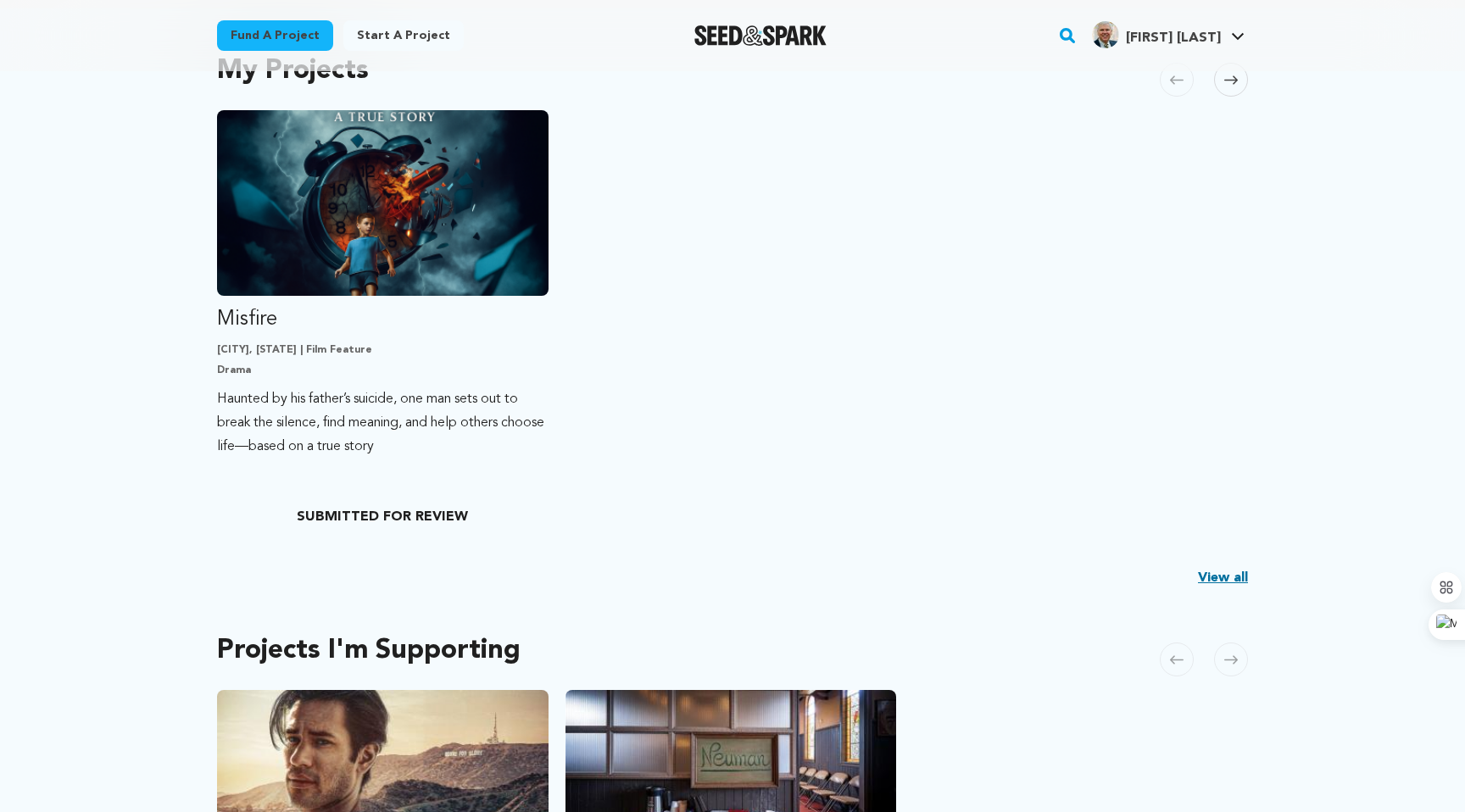 scroll, scrollTop: 404, scrollLeft: 0, axis: vertical 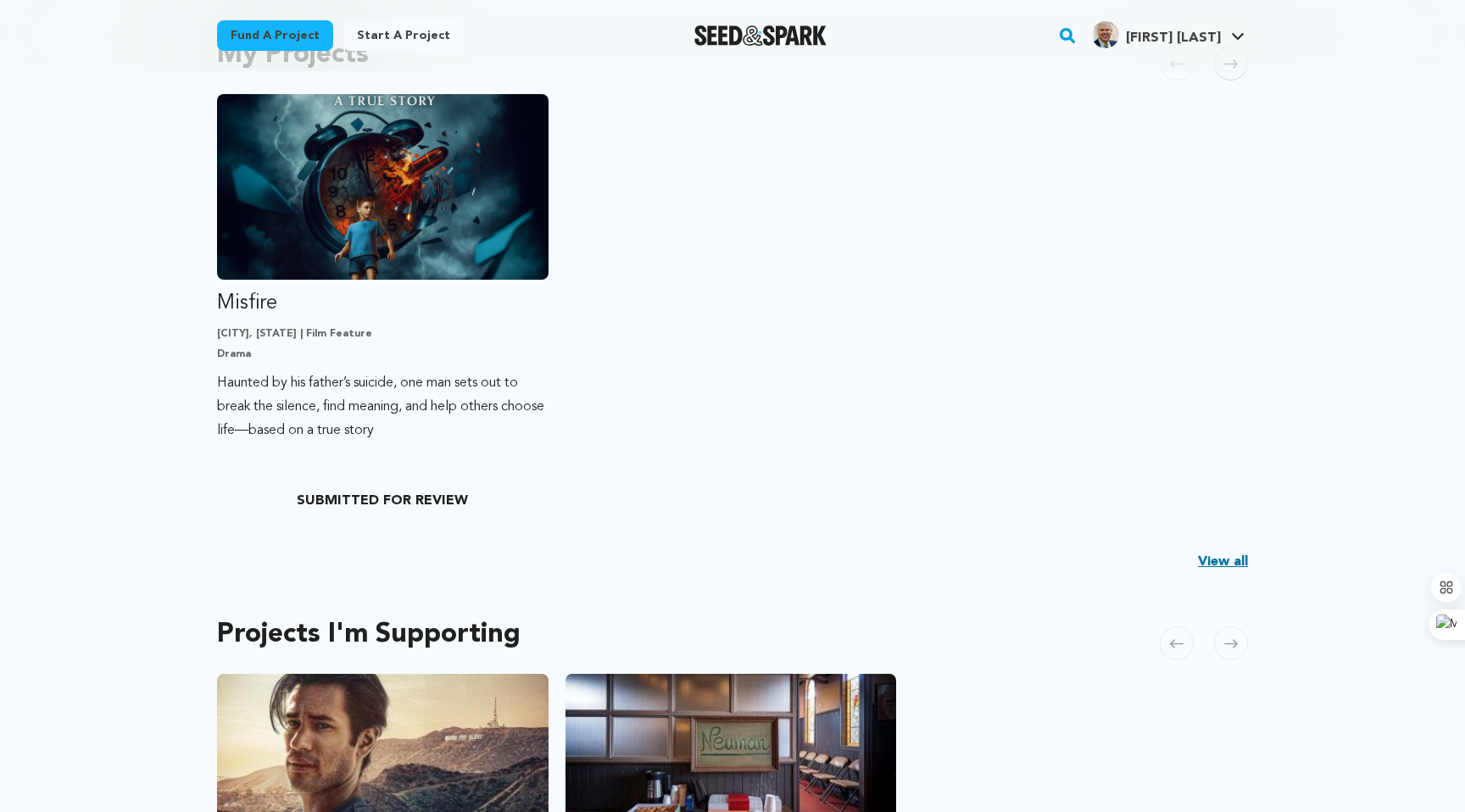 click on "View all" at bounding box center [1223, 562] 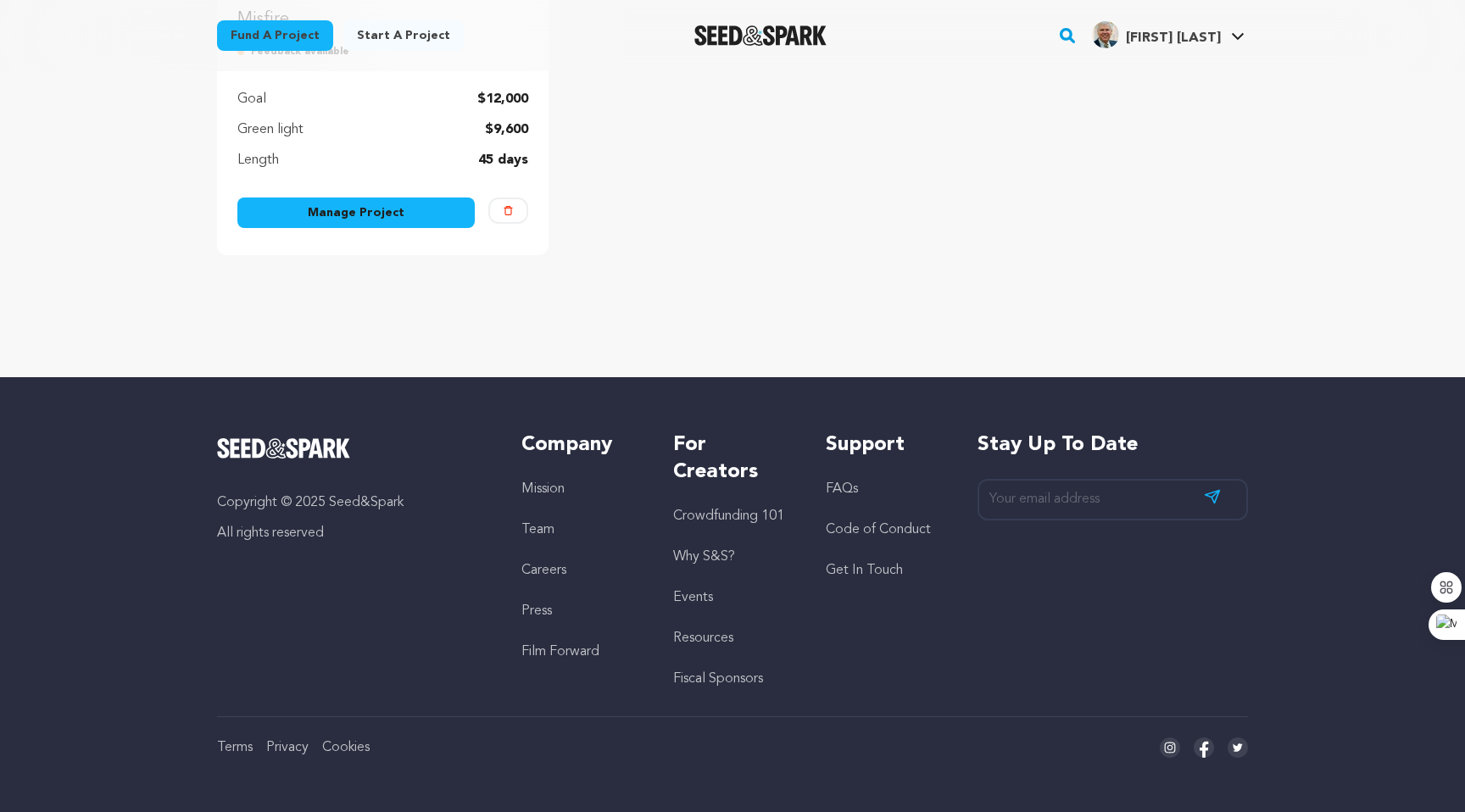 scroll, scrollTop: 0, scrollLeft: 0, axis: both 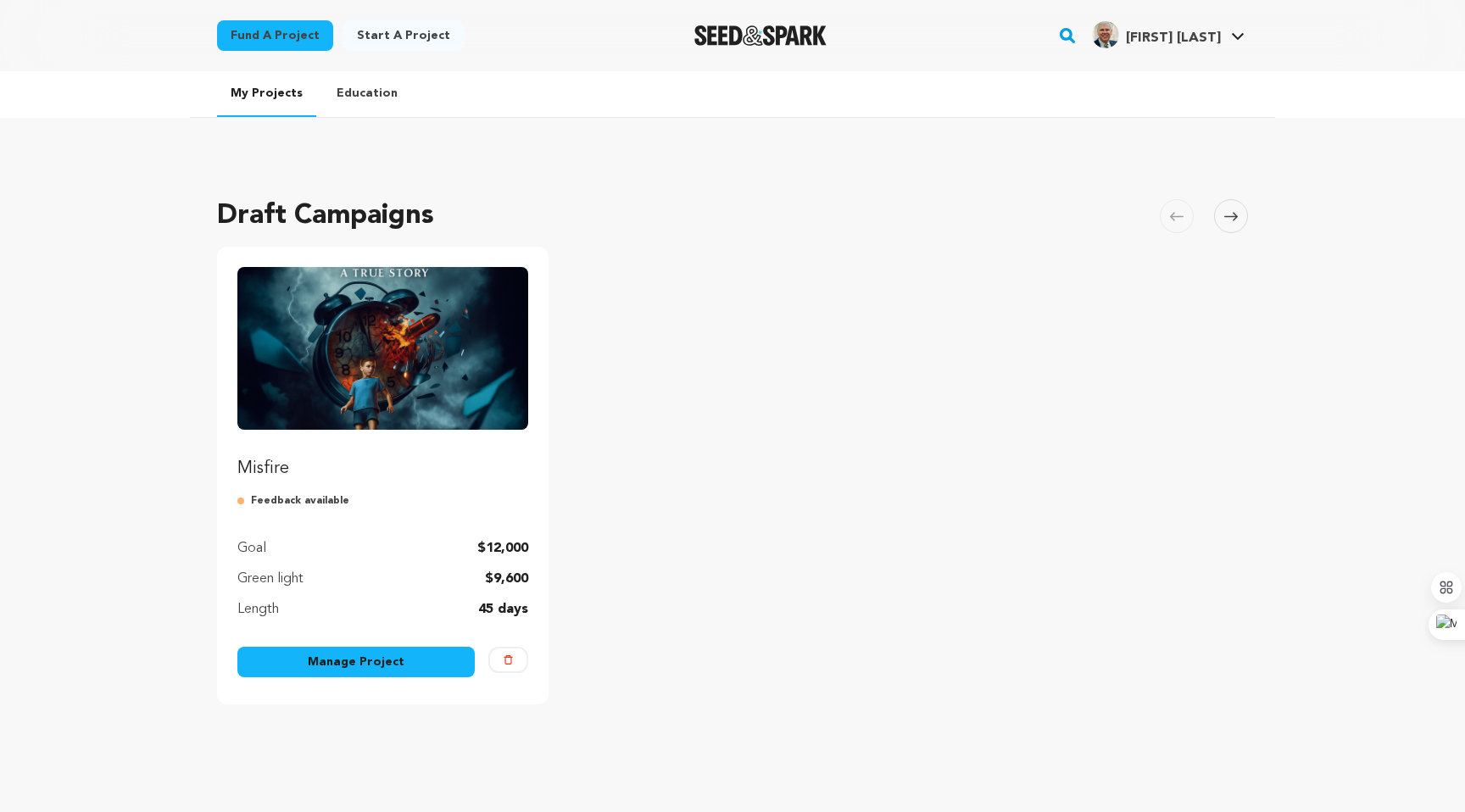 click on "Misfire
Feedback available
Goal
$12,000
Green light
$9,600
Length
45 days
Manage Project
Delete" at bounding box center (382, 476) 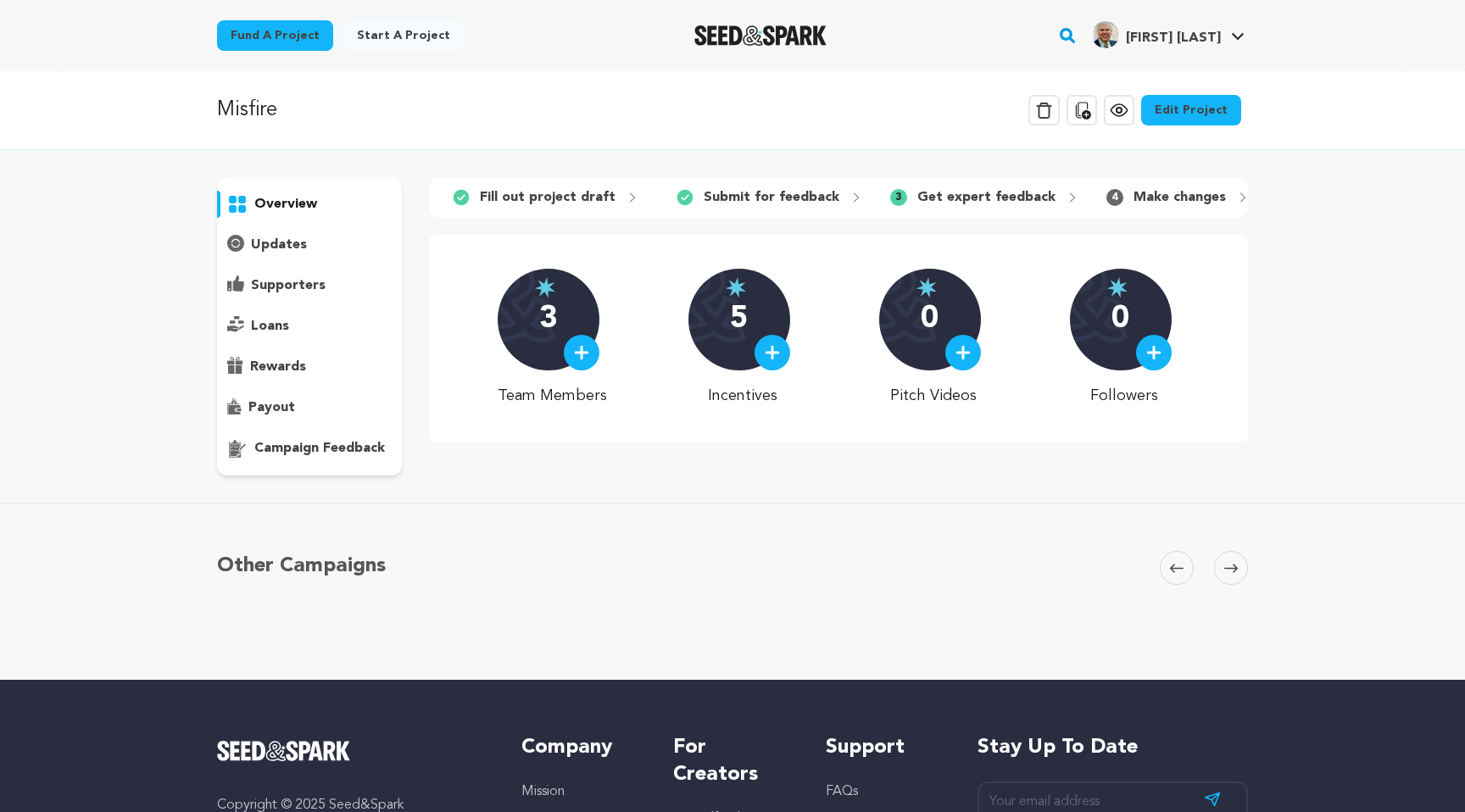 scroll, scrollTop: 0, scrollLeft: 0, axis: both 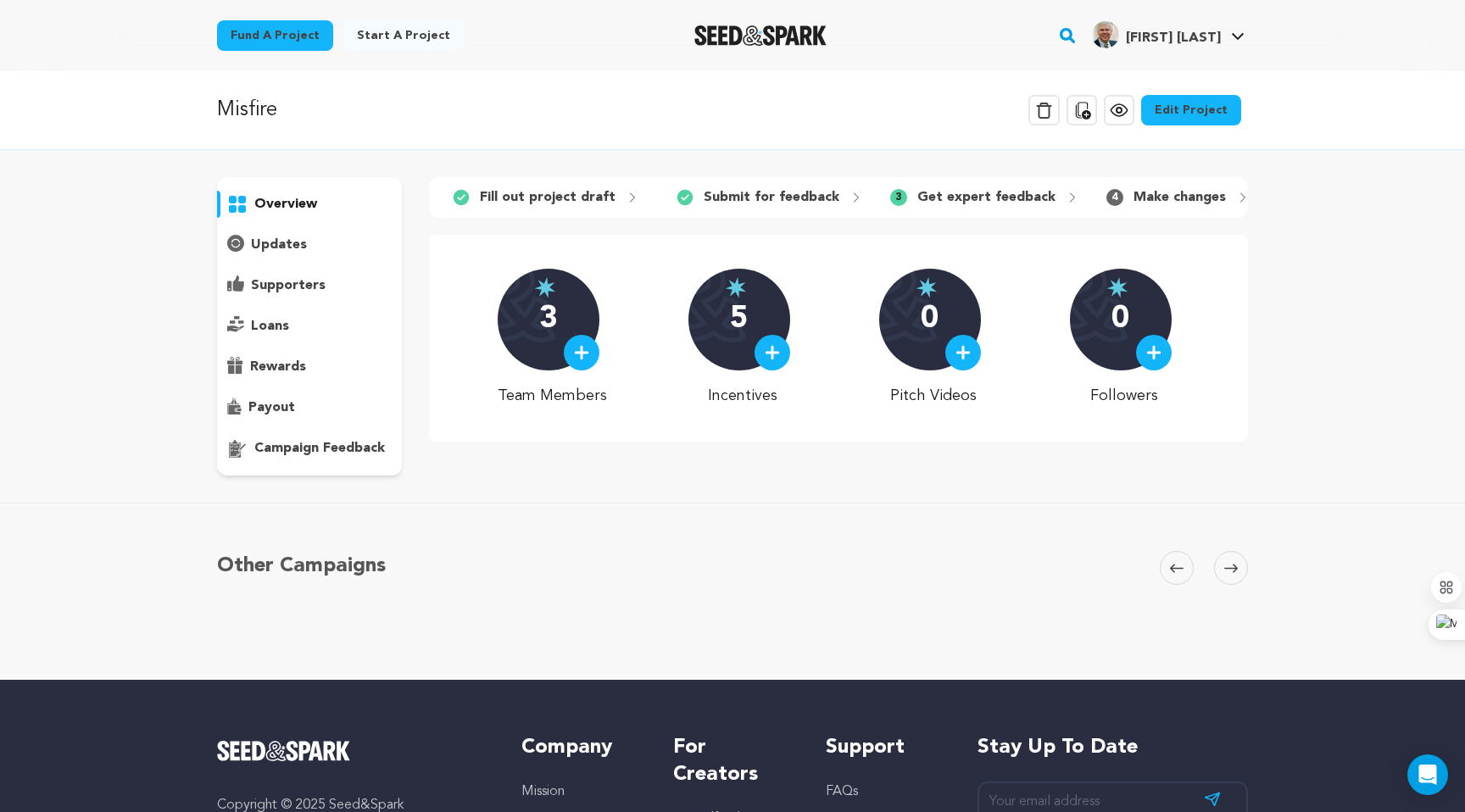 click on "campaign feedback" at bounding box center (320, 448) 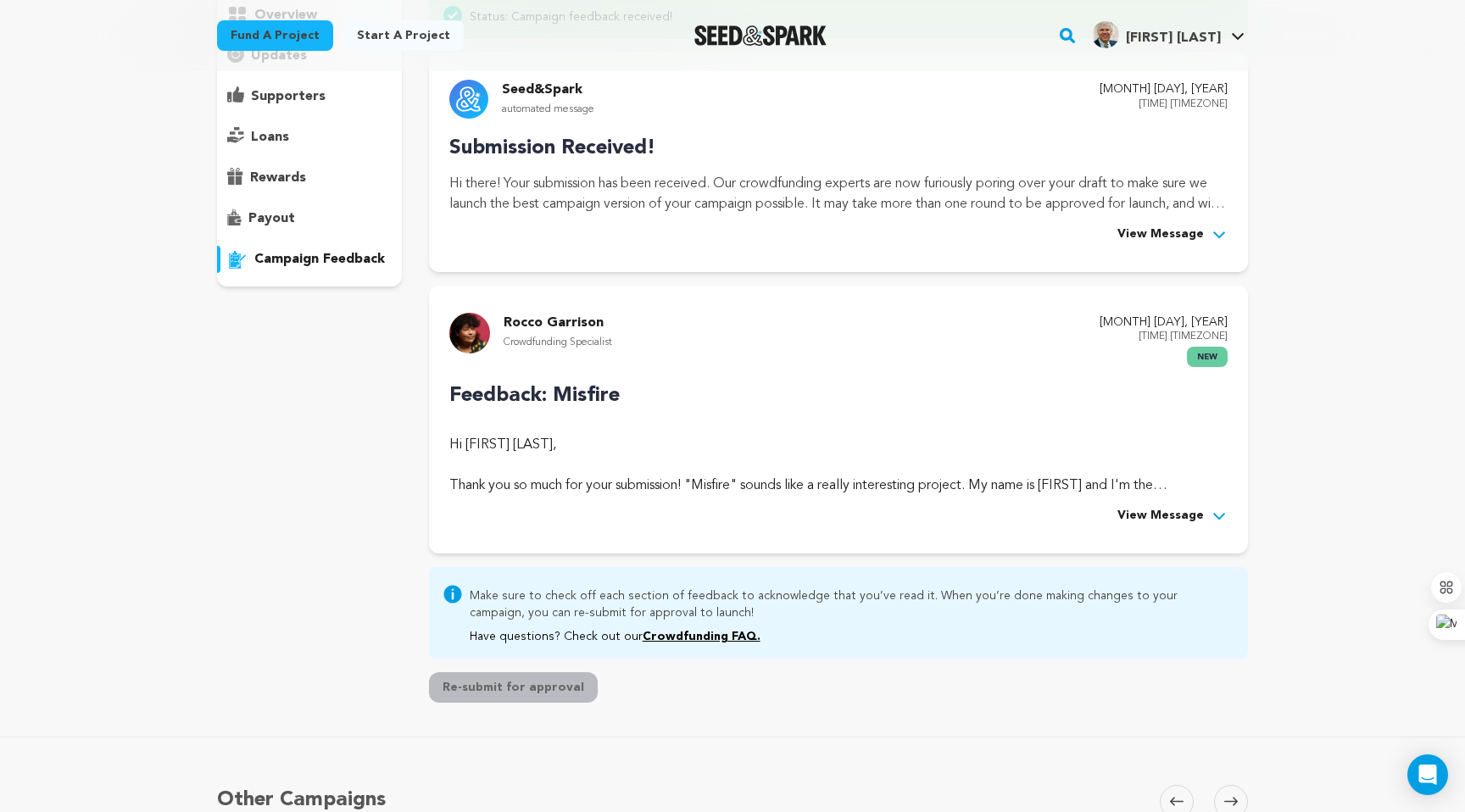 scroll, scrollTop: 180, scrollLeft: 0, axis: vertical 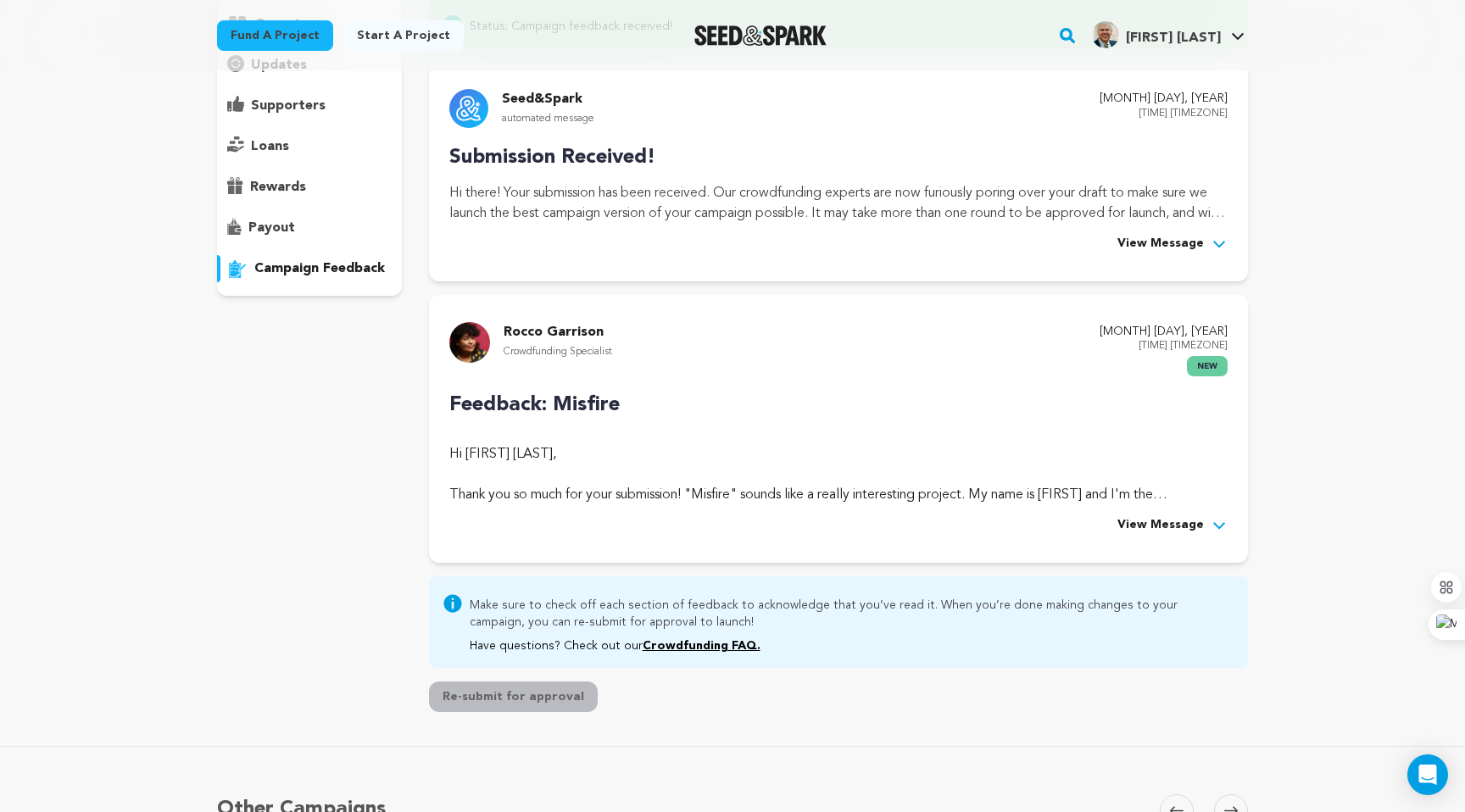 click on "View Message" at bounding box center [1161, 526] 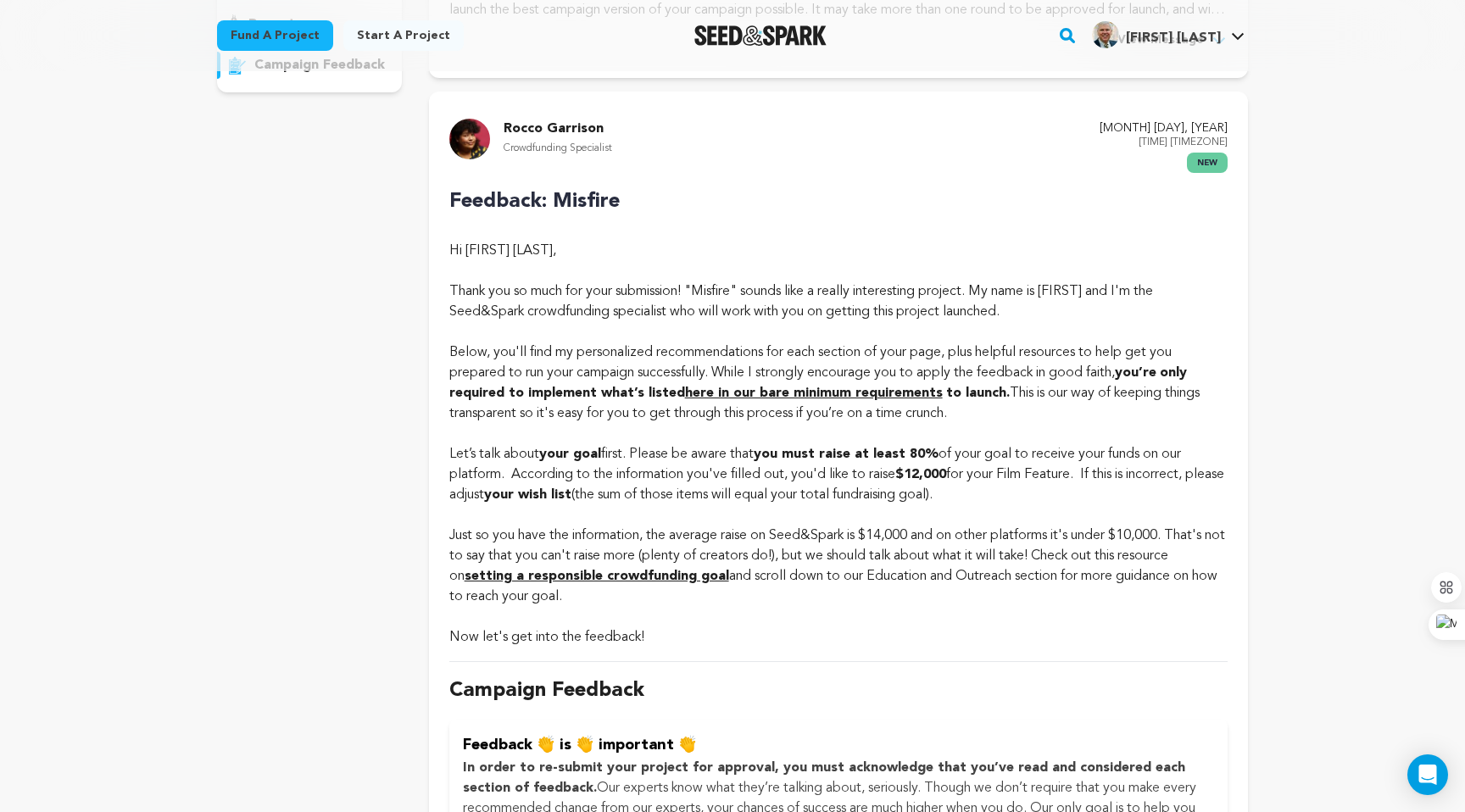 scroll, scrollTop: 379, scrollLeft: 0, axis: vertical 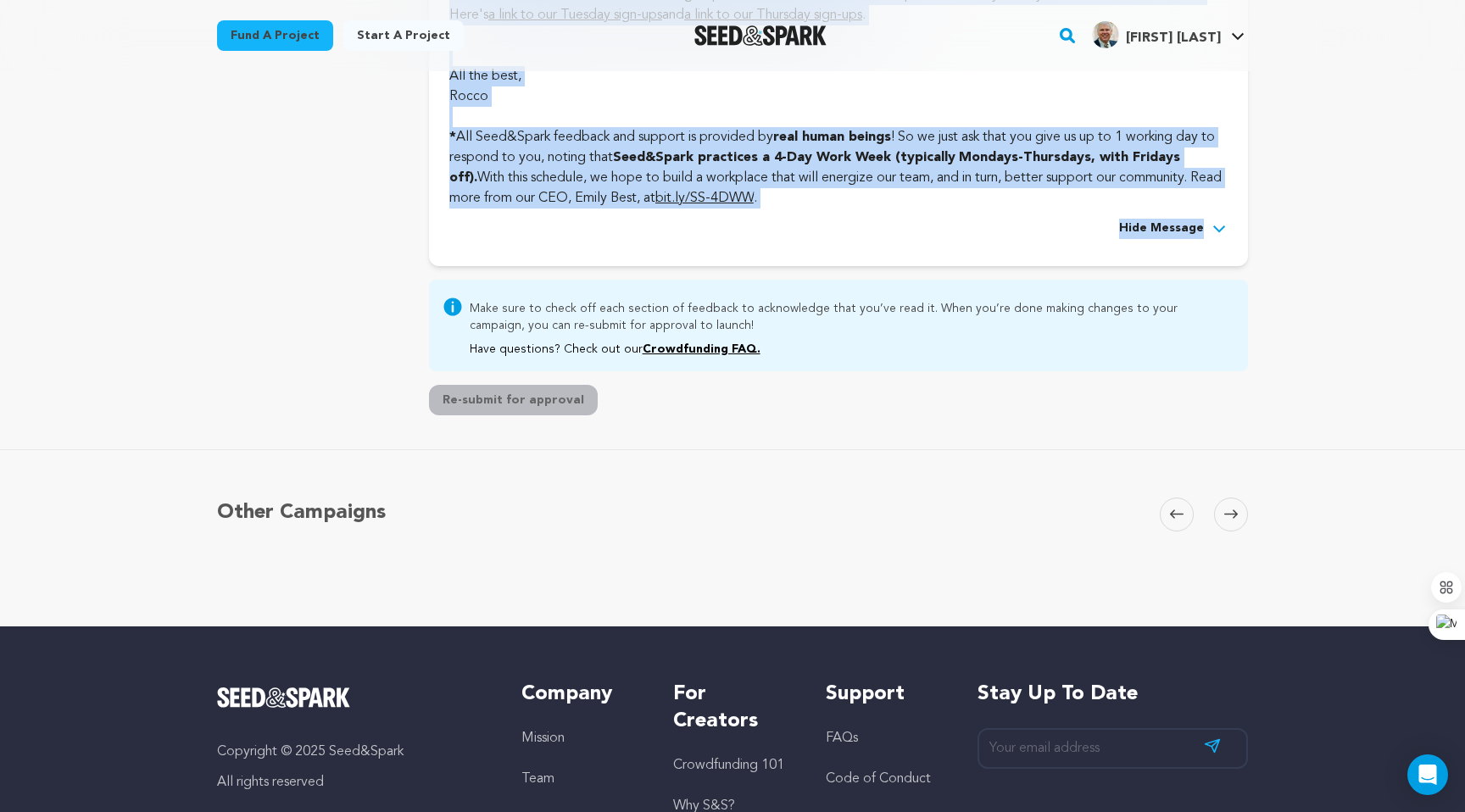 drag, startPoint x: 453, startPoint y: 202, endPoint x: 829, endPoint y: 301, distance: 388.81487 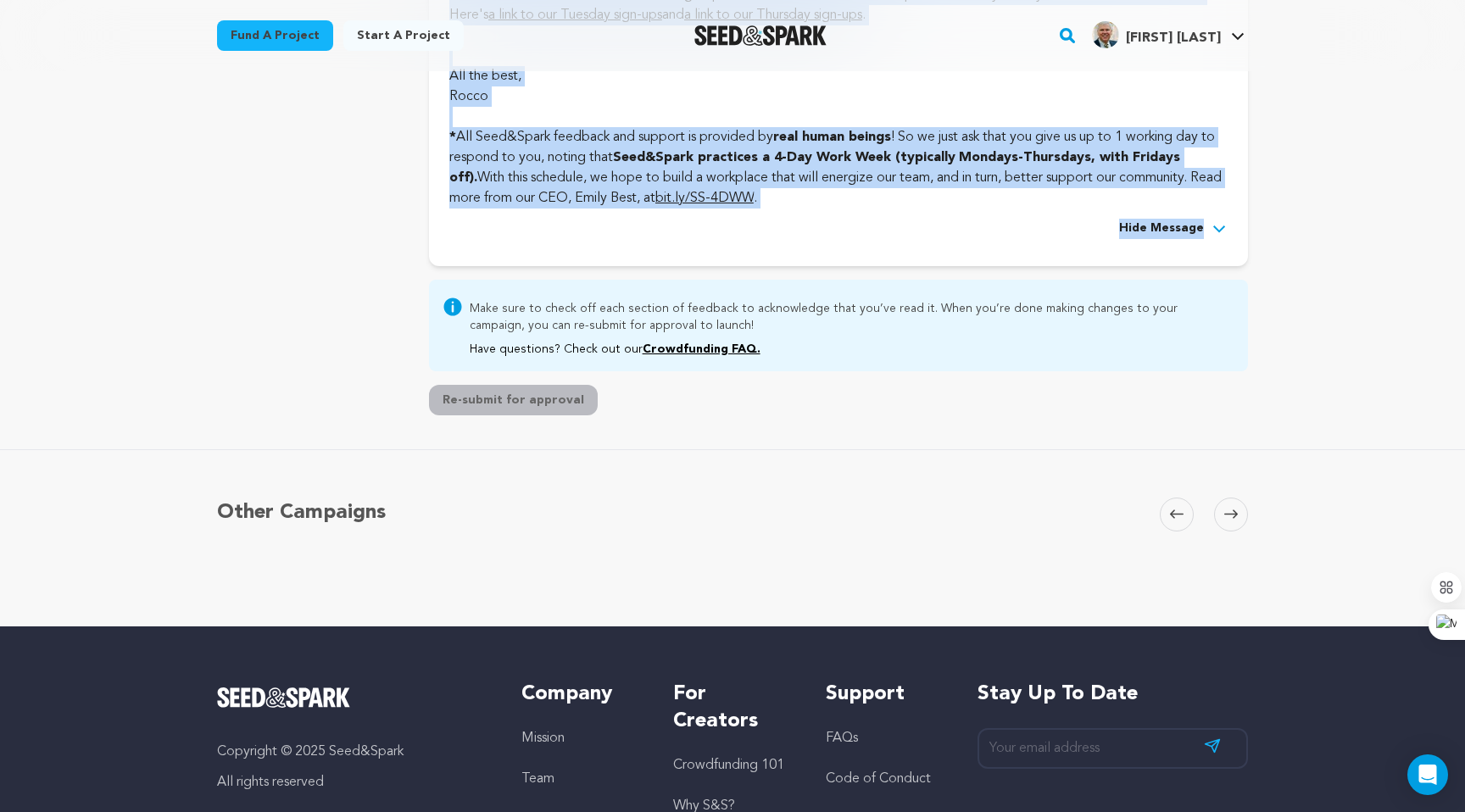 copy on "Feedback: Misfire
Hi Dennis Dunham, Thank you so much for your submission! "Misfire" sounds like a really interesting project. My name is Rocco and I'm the Seed&Spark crowdfunding specialist who will work with you on getting this project launched. Below, you'll find my personalized recommendations for each section of your page, plus helpful resources to help get you prepared to run your campaign successfully. While I strongly encourage you to apply the feedback in good faith,  you’re   only required to implement what’s listed  here in our bare minimum requirements   to launch.  This is our way of keeping things transparent so it's easy for you to get through this process if you’re on a time crunch.  Let’s talk about  your goal  first. Please be aware that  you must raise at least 80%  of your goal to receive your funds on our platform.  According to the information you've filled out, you'd like to raise  $12,000  for your Film Feature.  If this is incorrect,..." 